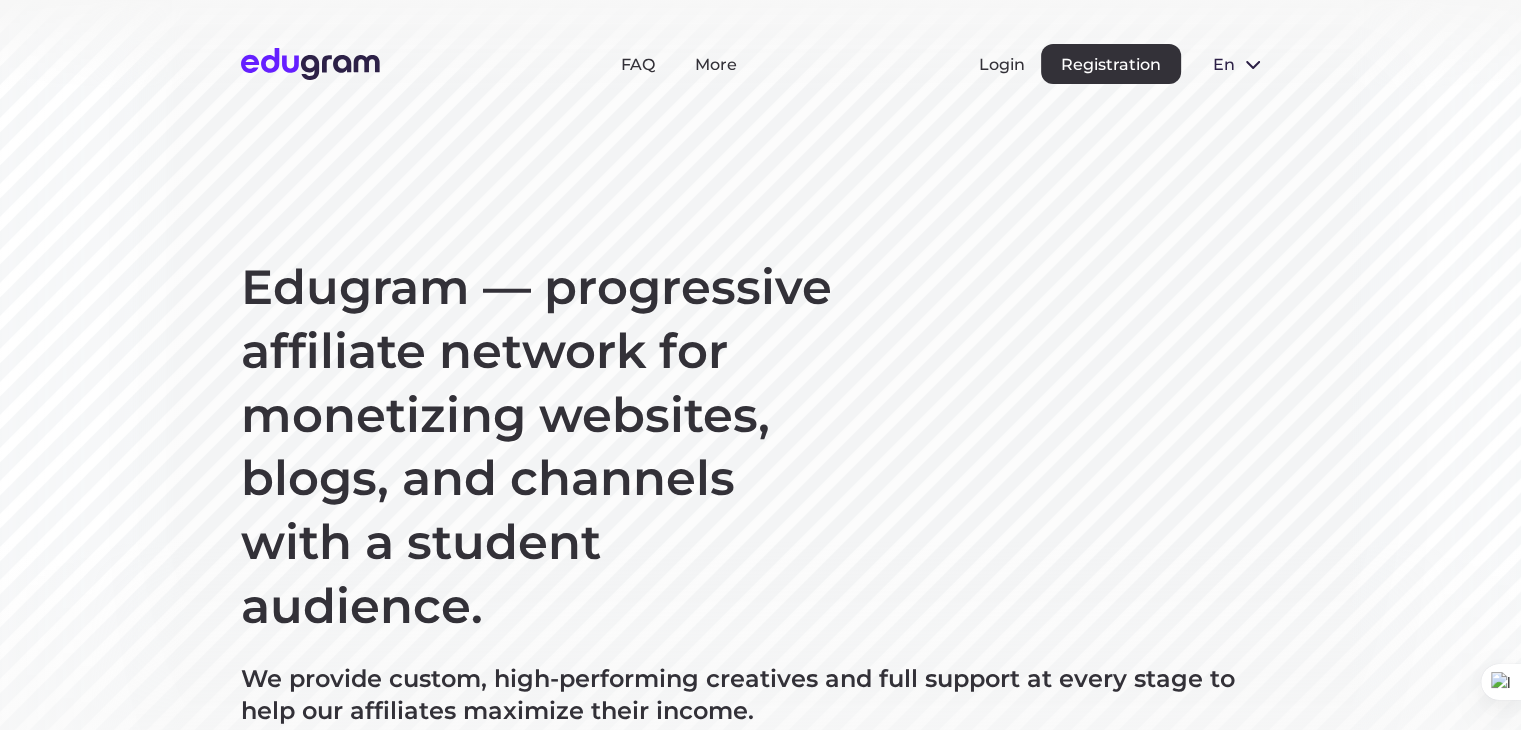scroll, scrollTop: 300, scrollLeft: 0, axis: vertical 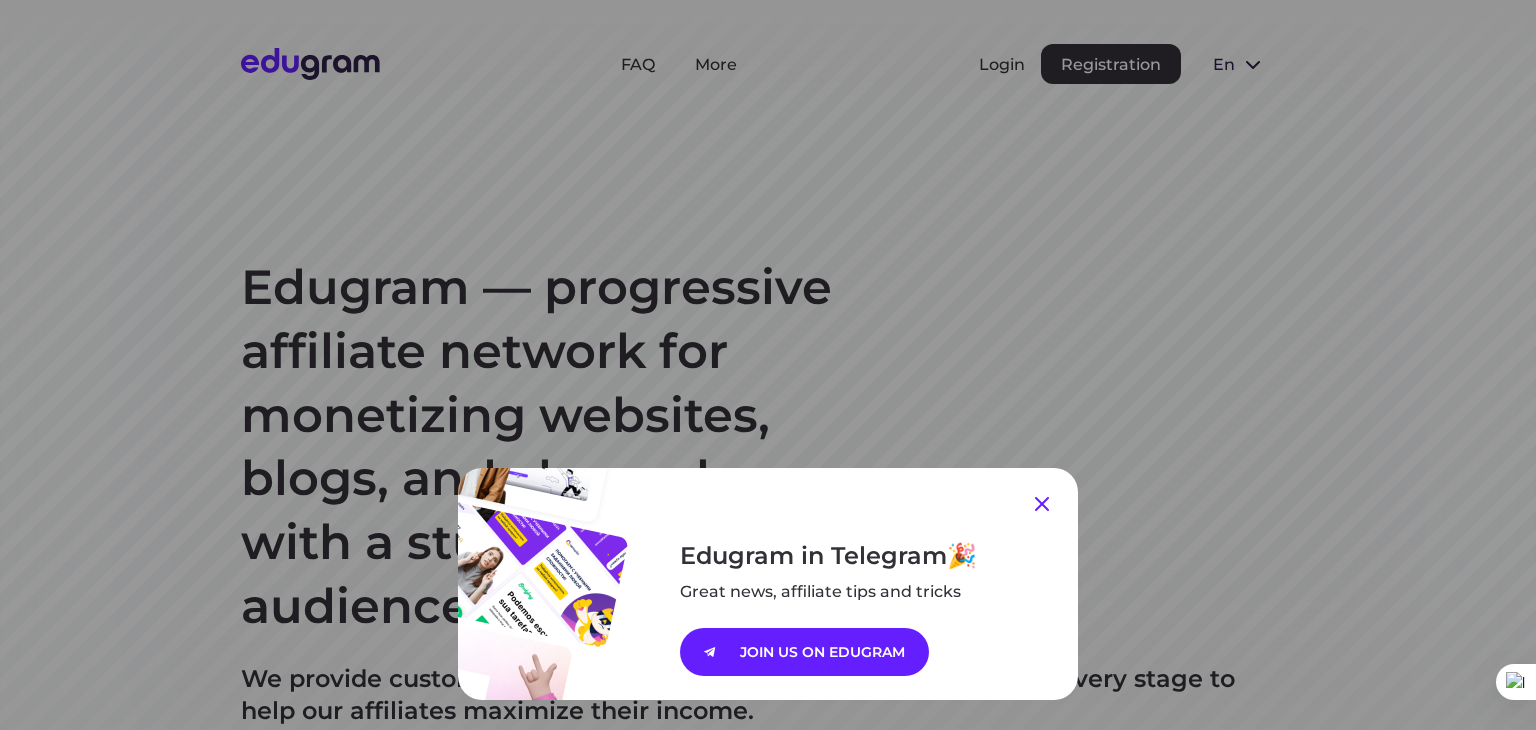 click 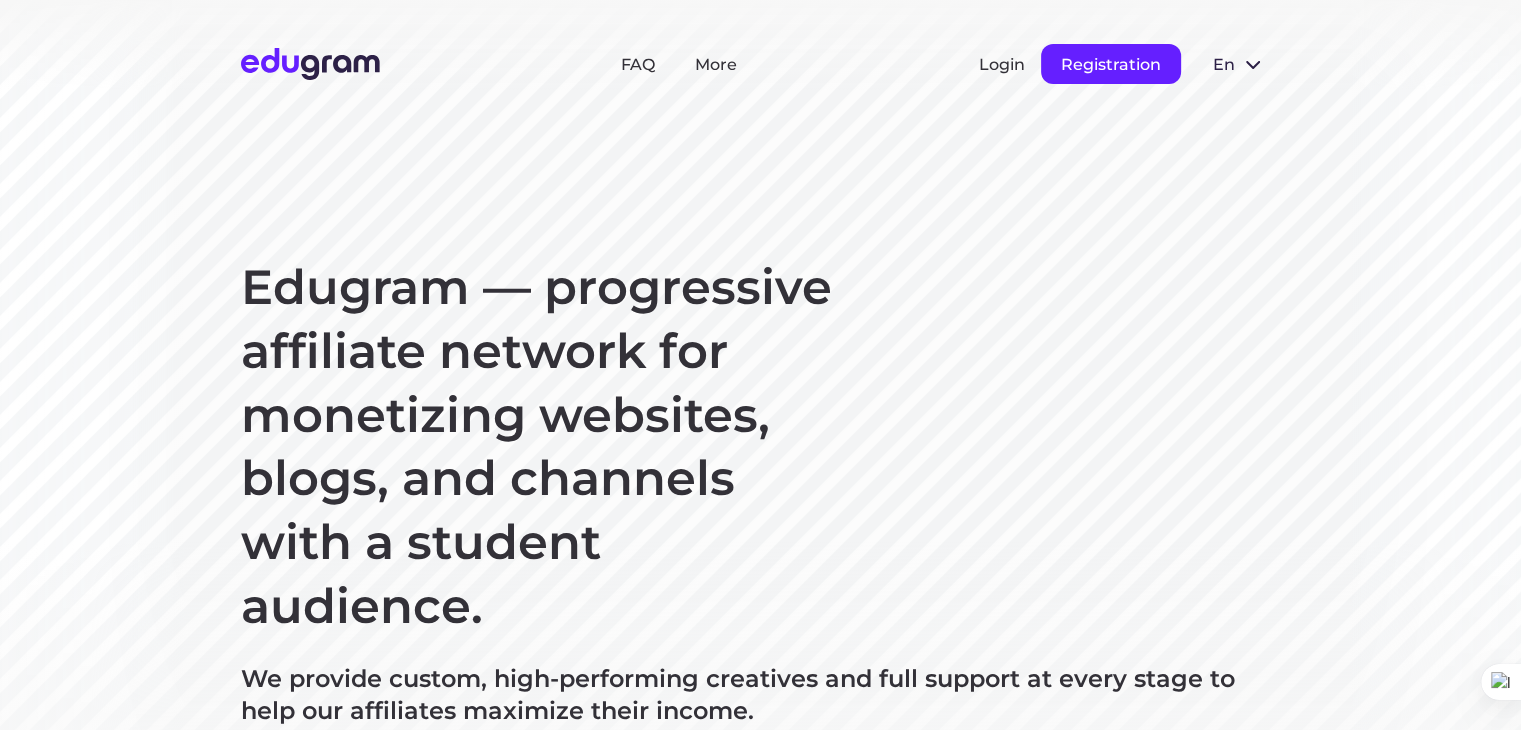 click on "Registration" at bounding box center [1111, 64] 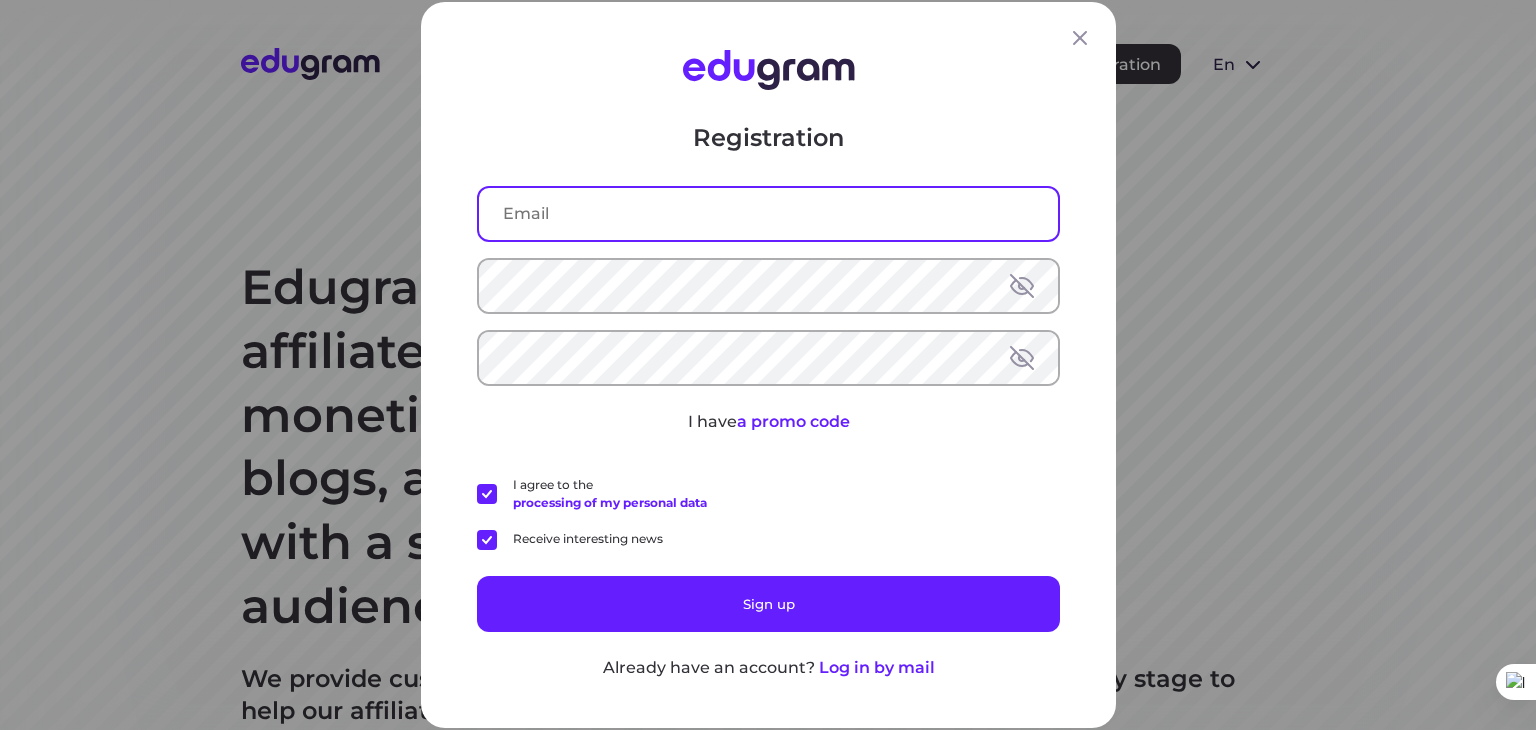click at bounding box center (768, 214) 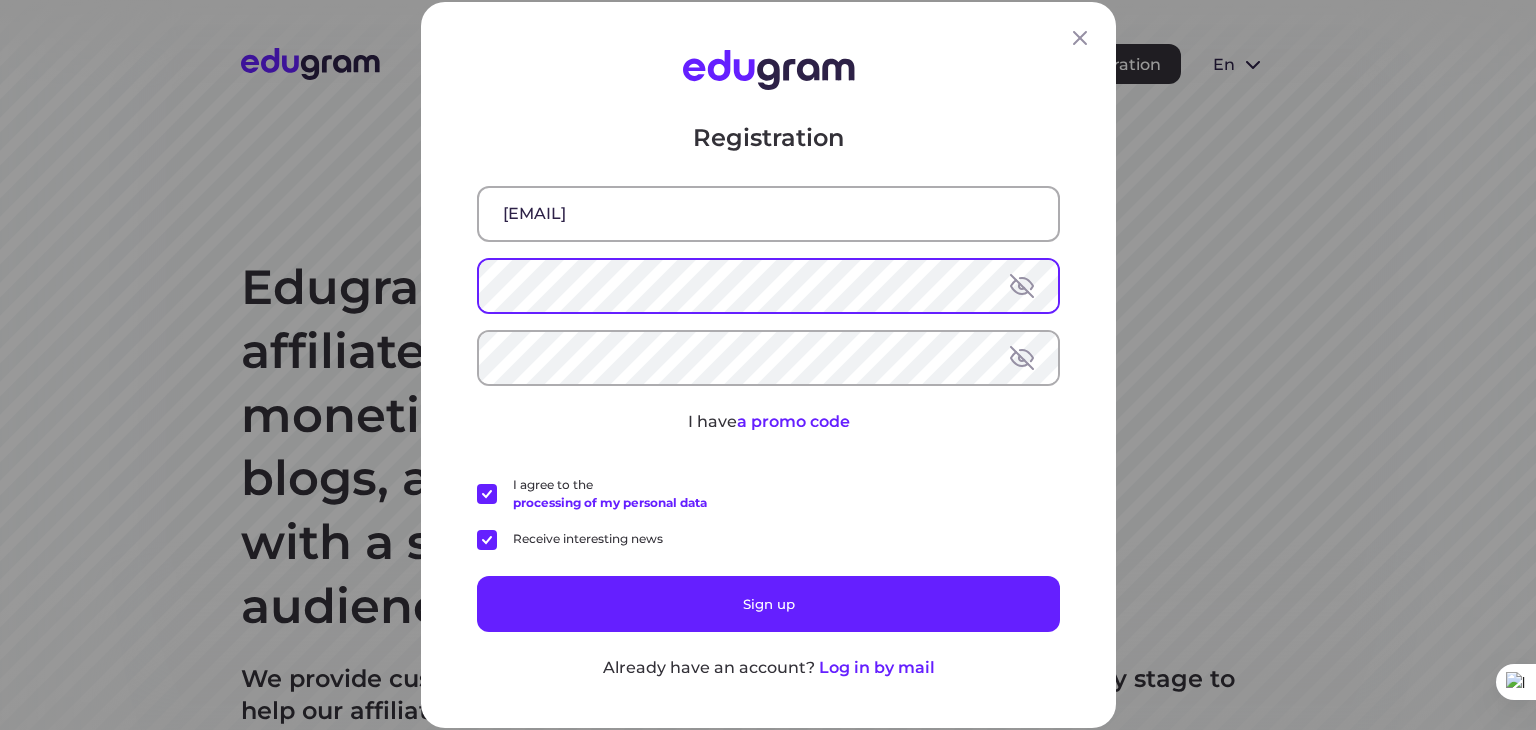 click on "Registration
[EMAIL]
I have  a promo code
I agree to the   processing of my personal data
Receive interesting news
Sign up
Already have an account?
Log in by mail" at bounding box center (768, 365) 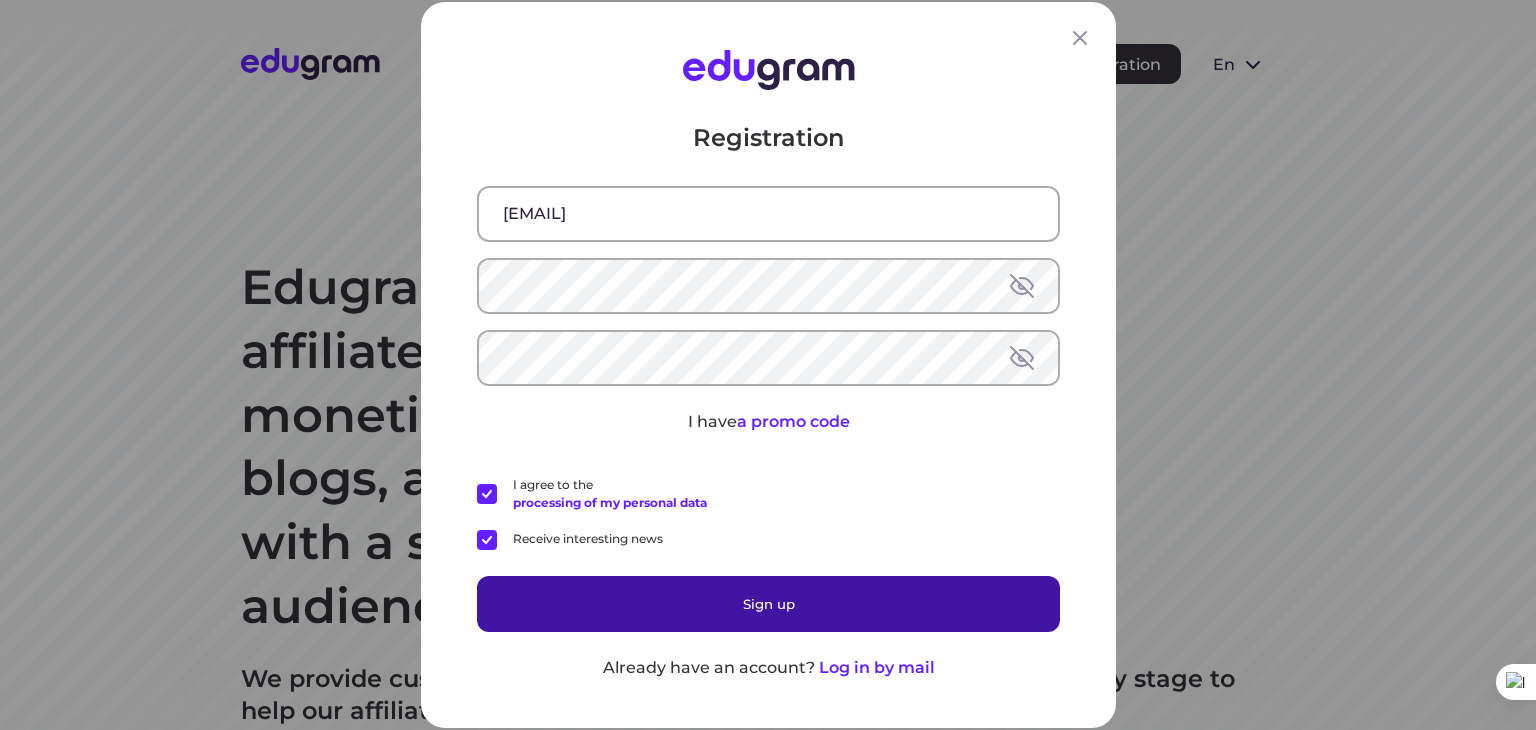 click on "Sign up" at bounding box center (768, 604) 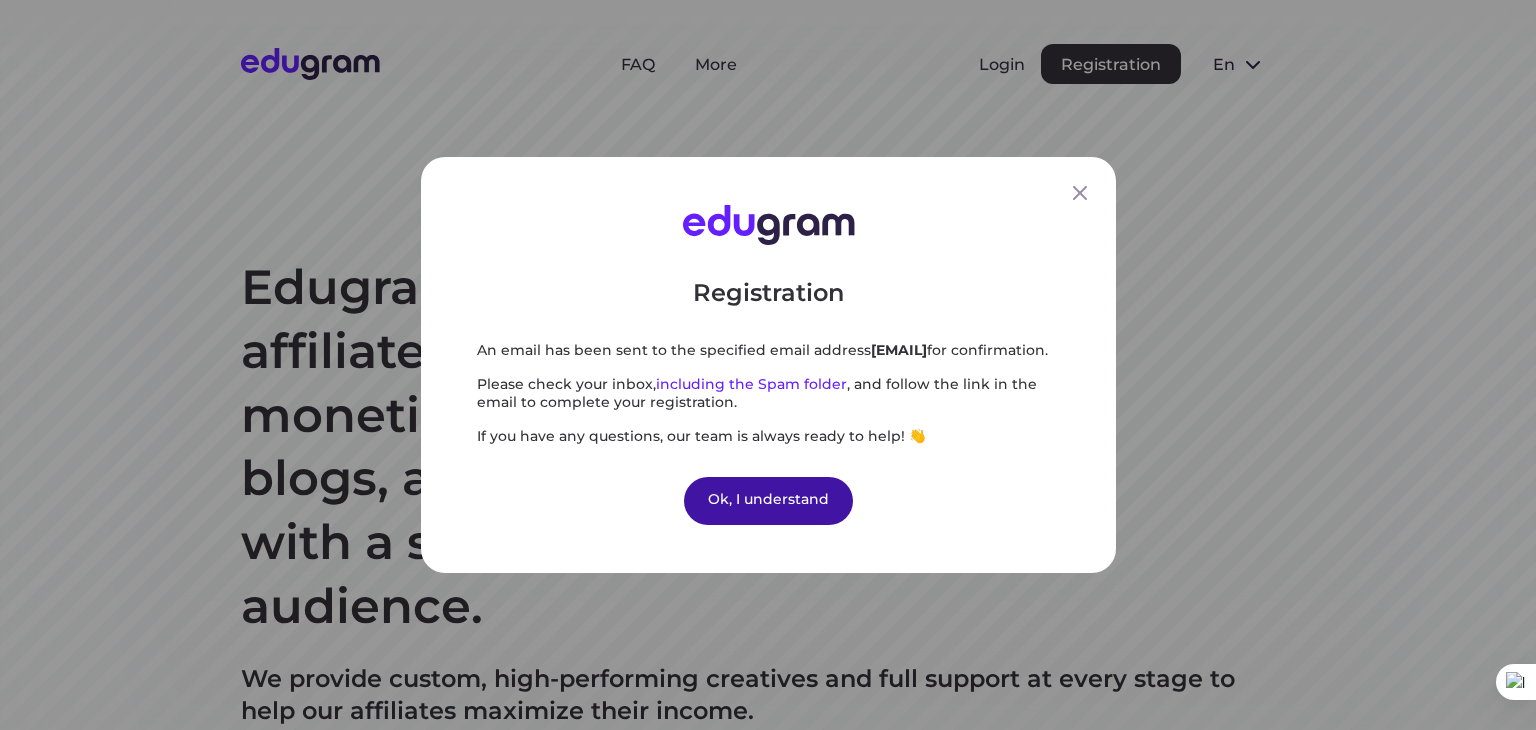 click on "Ok, I understand" at bounding box center (768, 501) 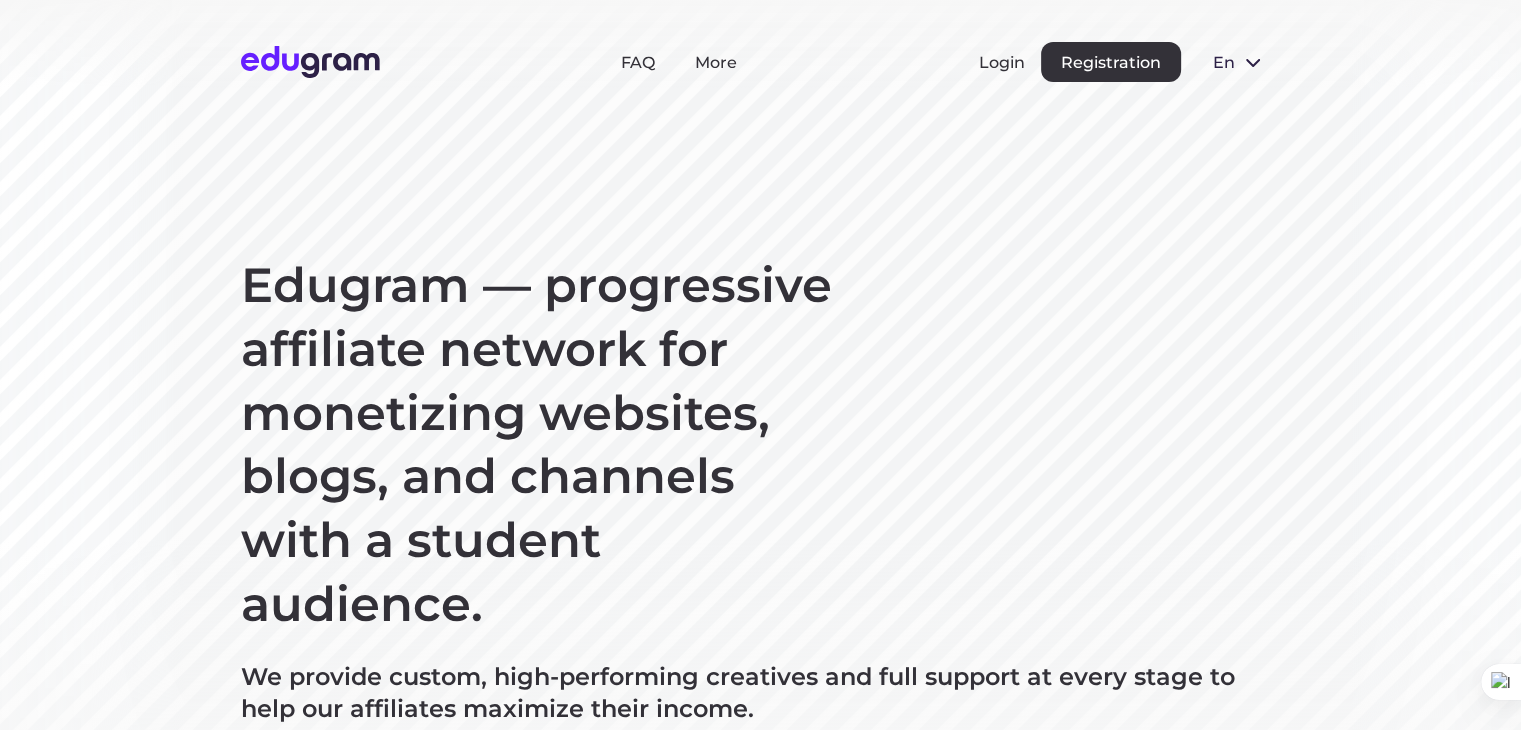 scroll, scrollTop: 0, scrollLeft: 0, axis: both 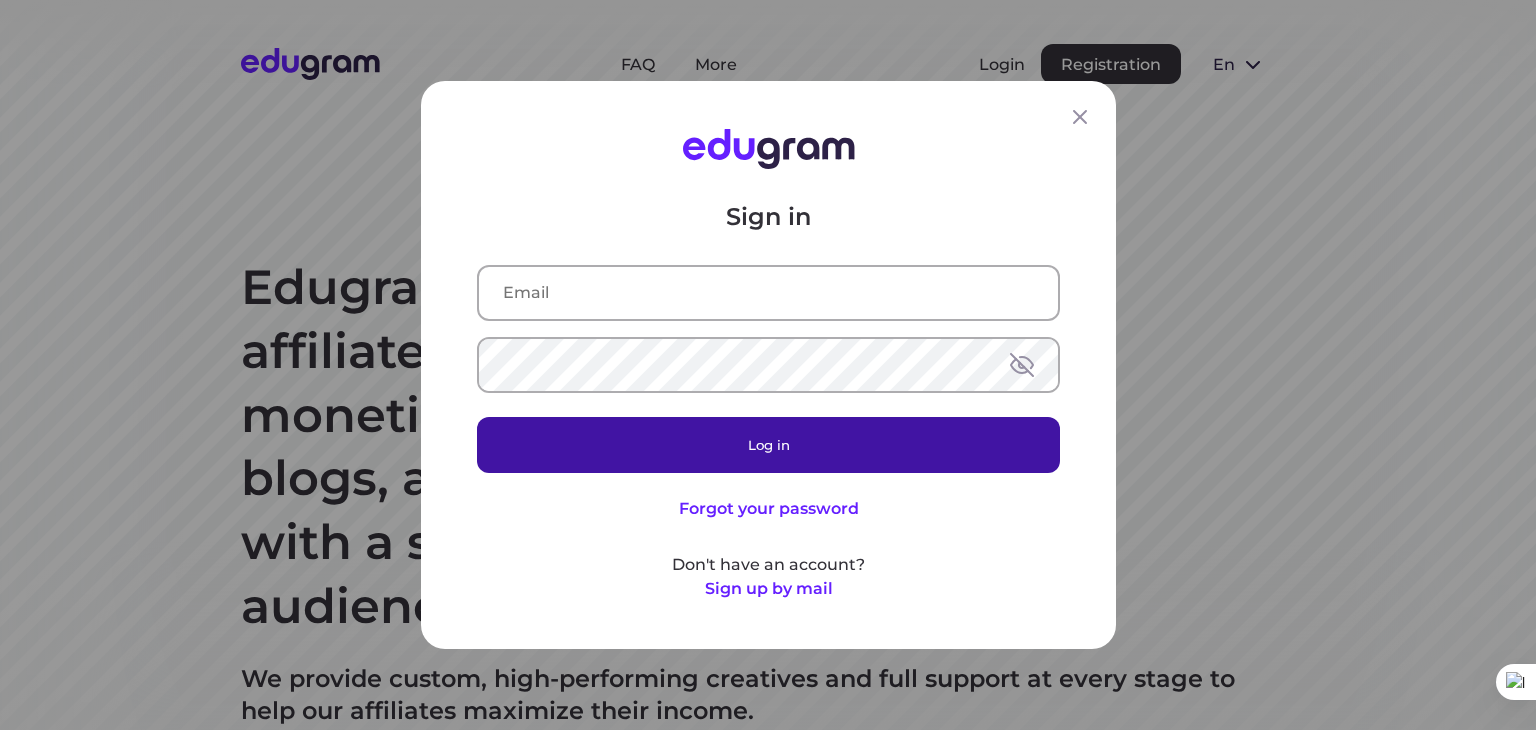 type on "[EMAIL]" 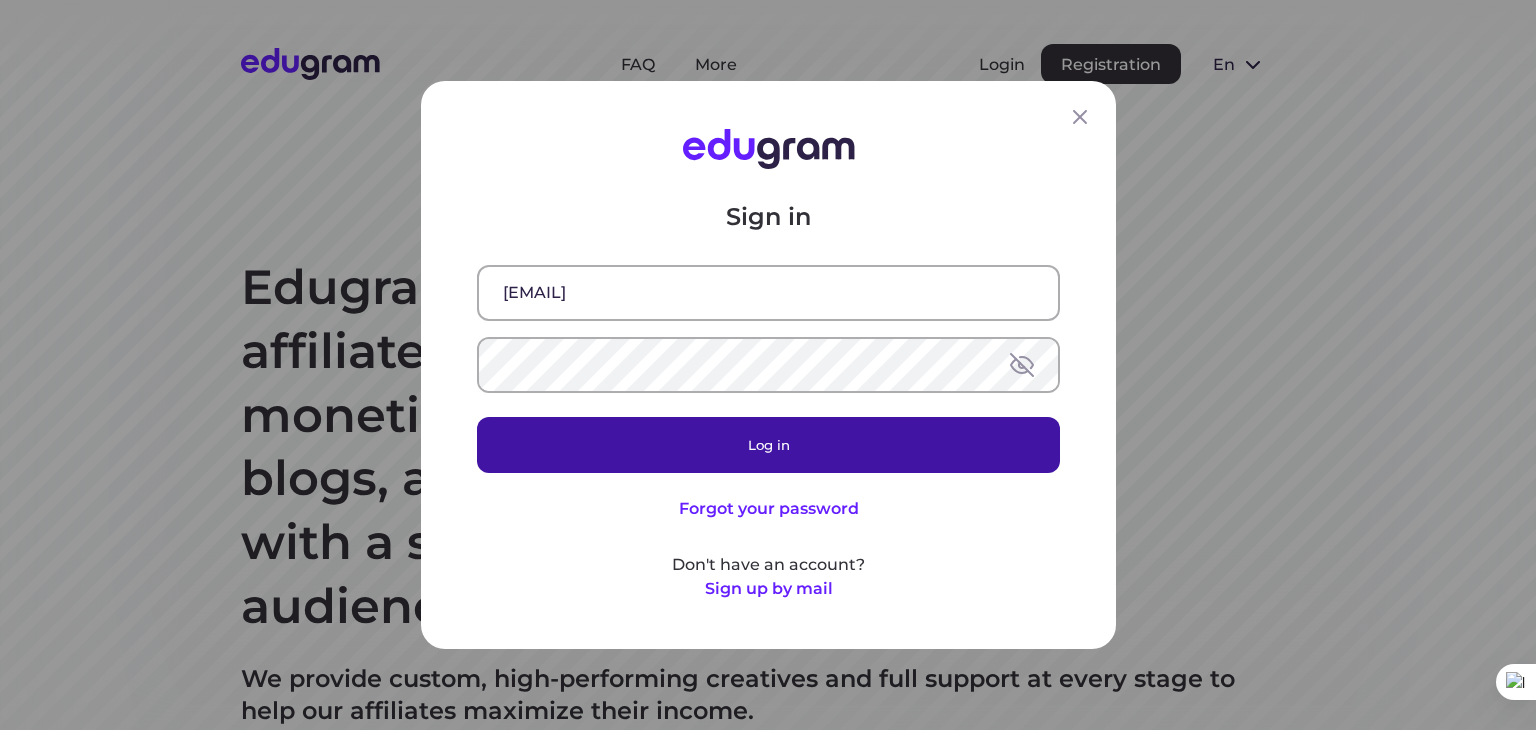 click on "Log in" at bounding box center [768, 445] 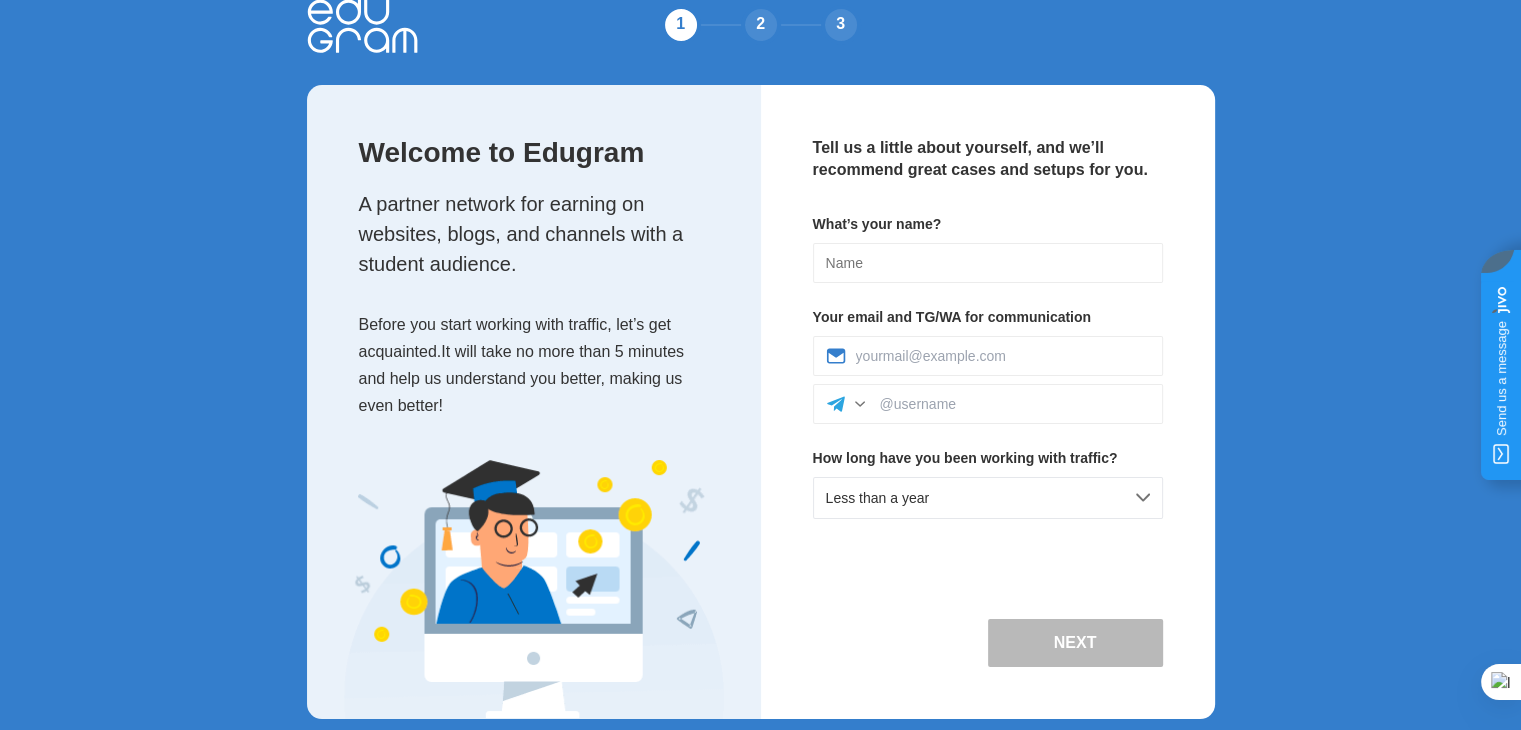 scroll, scrollTop: 57, scrollLeft: 0, axis: vertical 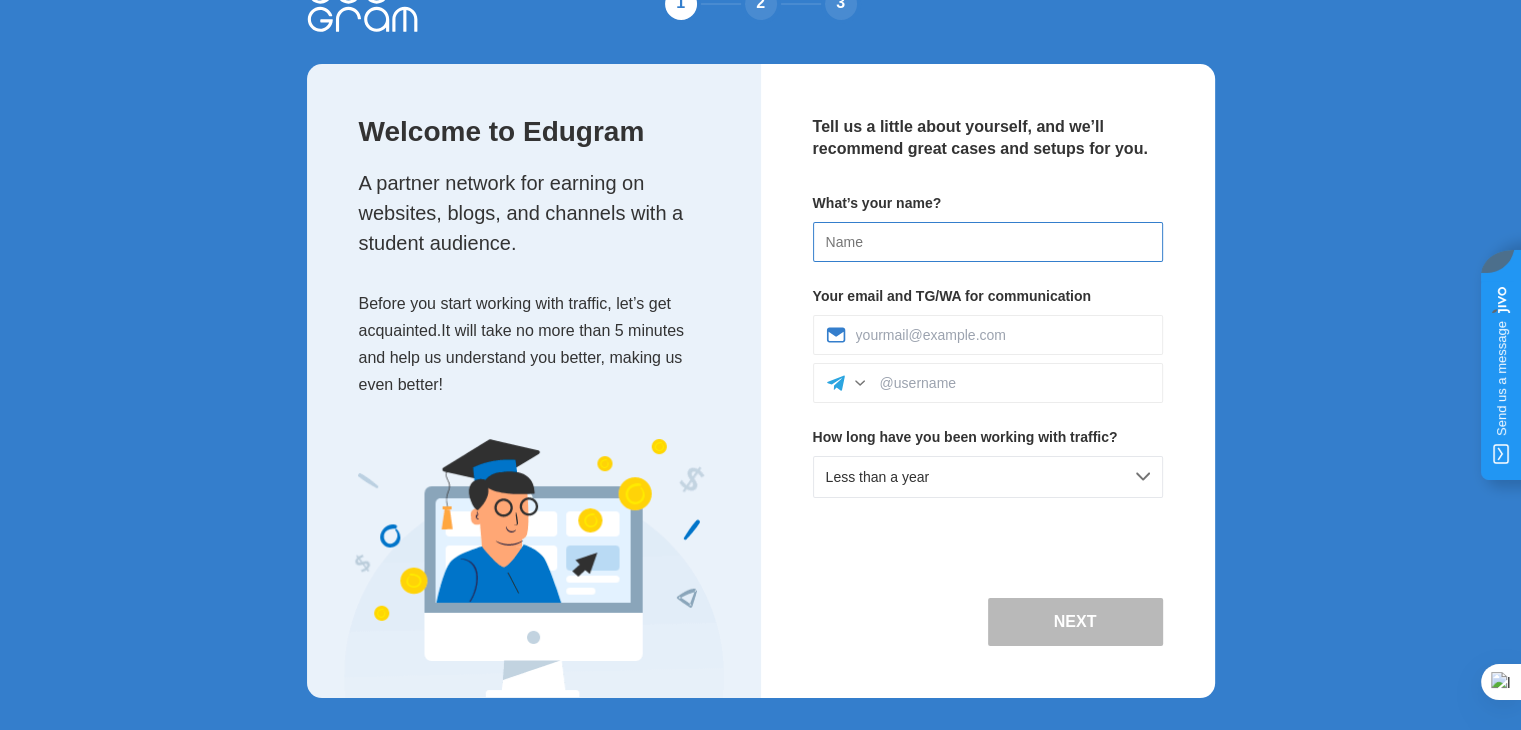 click at bounding box center [988, 242] 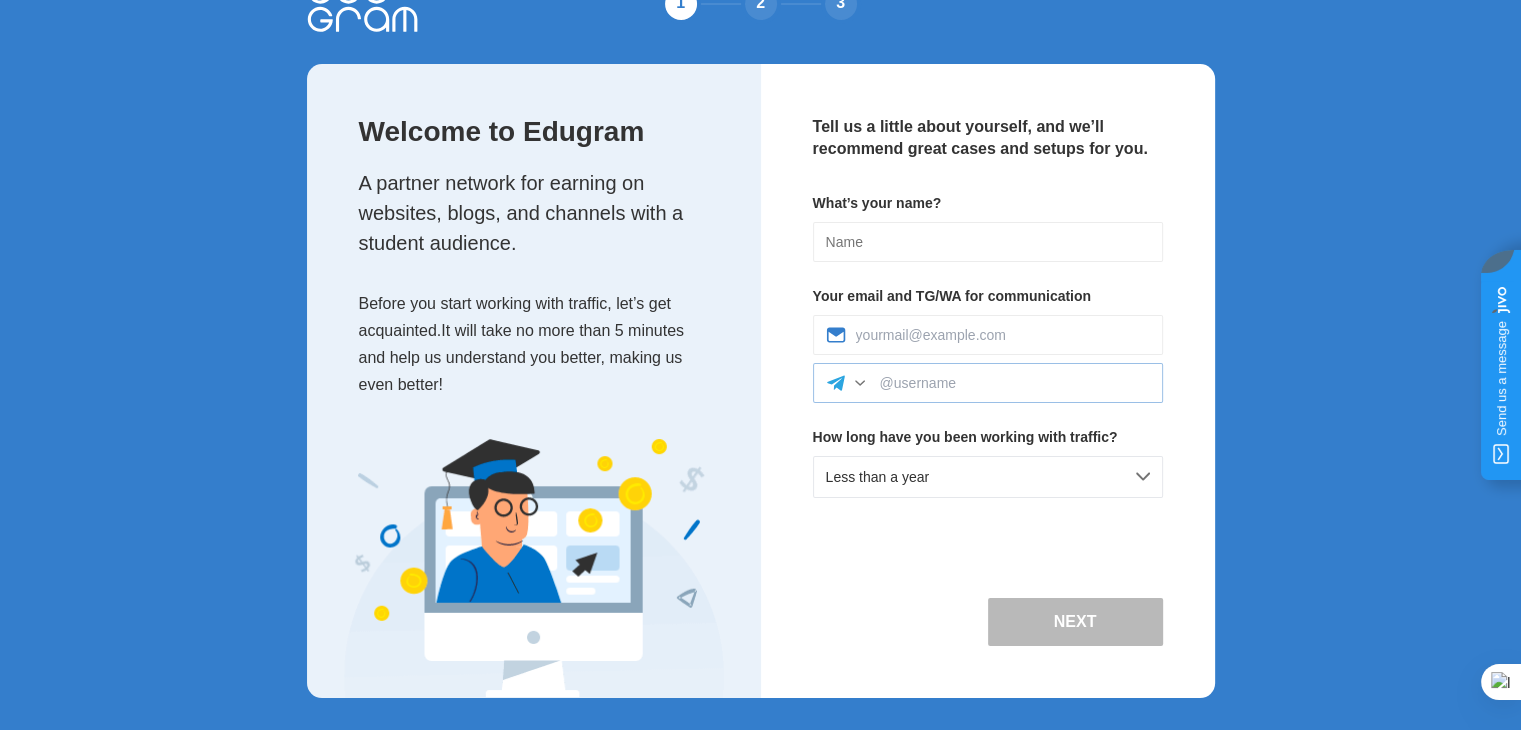 click at bounding box center [860, 383] 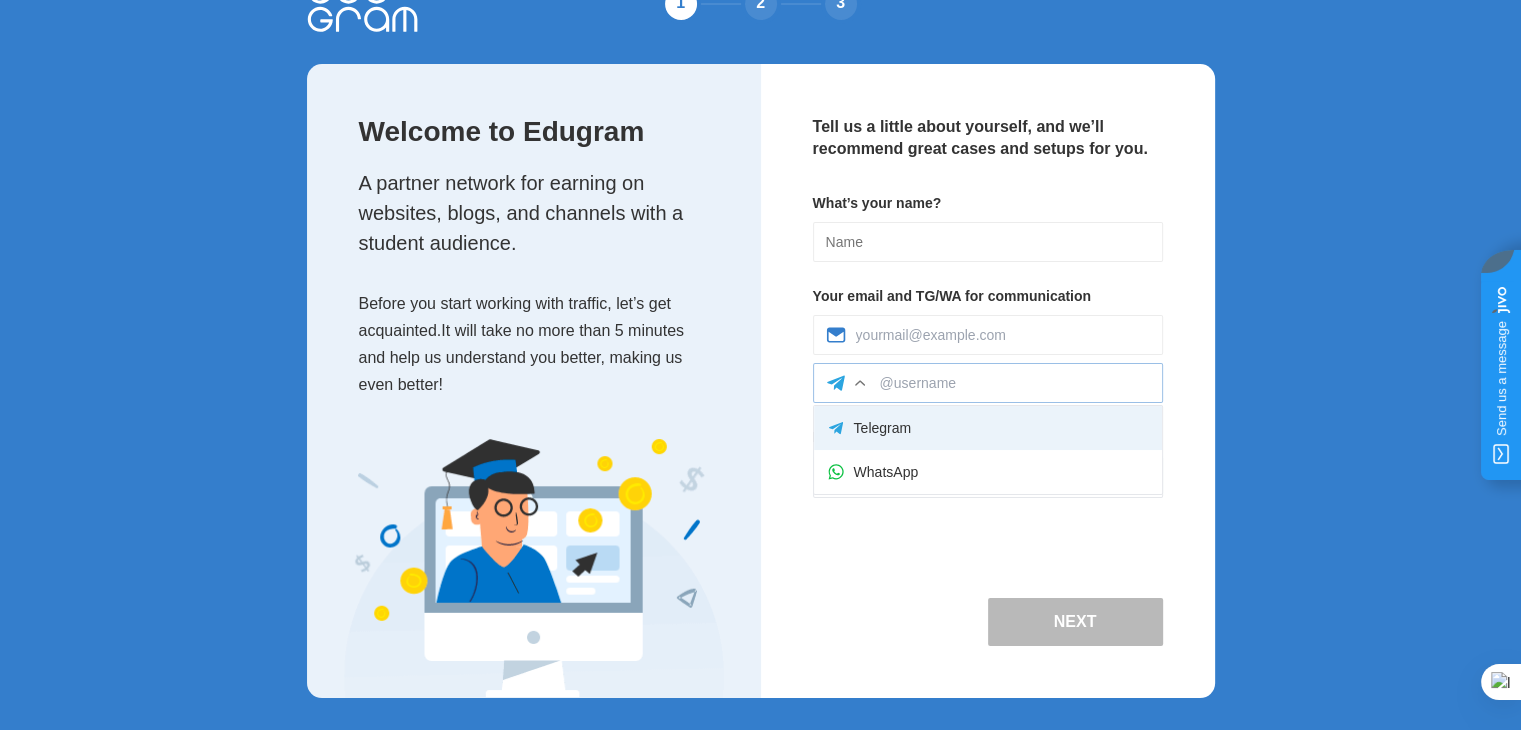 click on "Telegram" at bounding box center (988, 428) 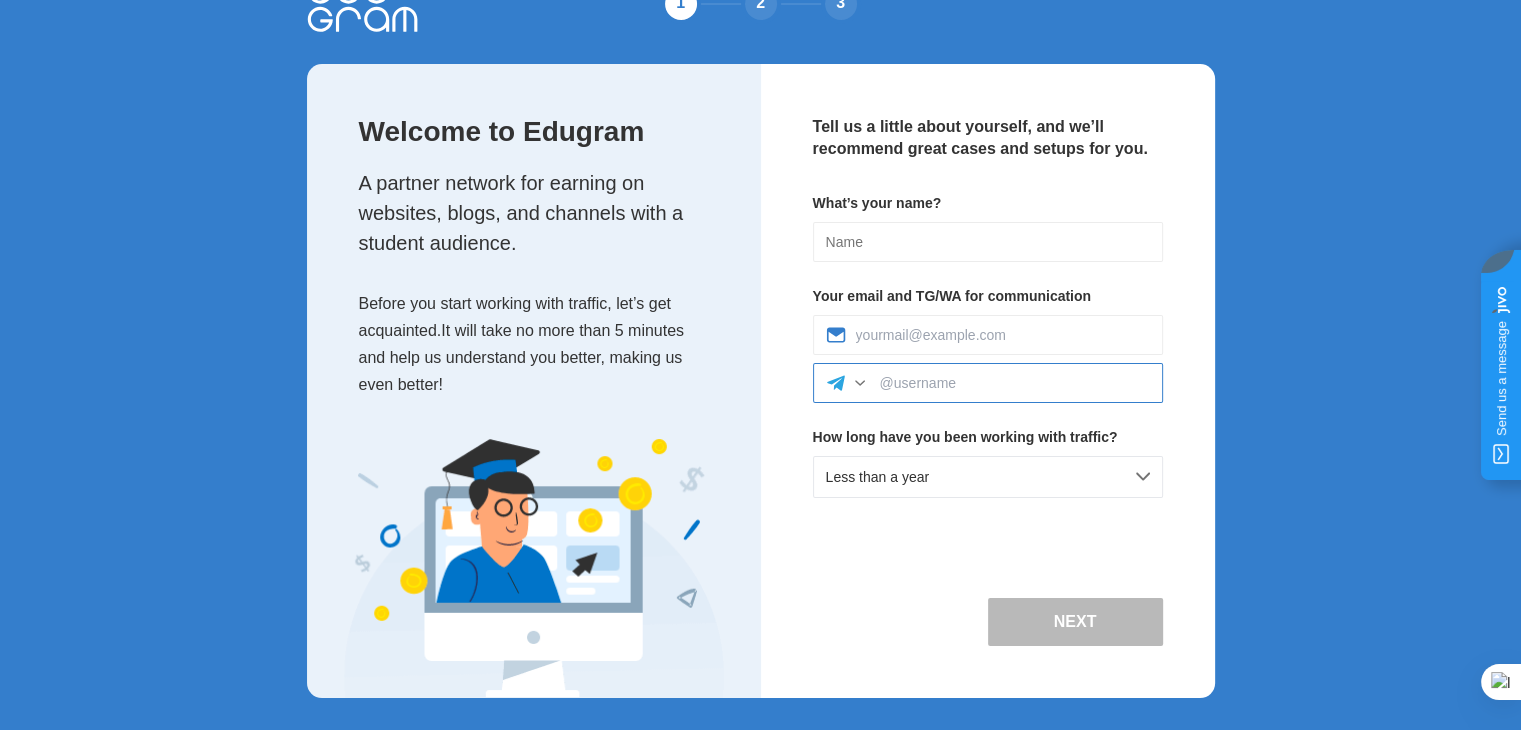 click at bounding box center (1015, 383) 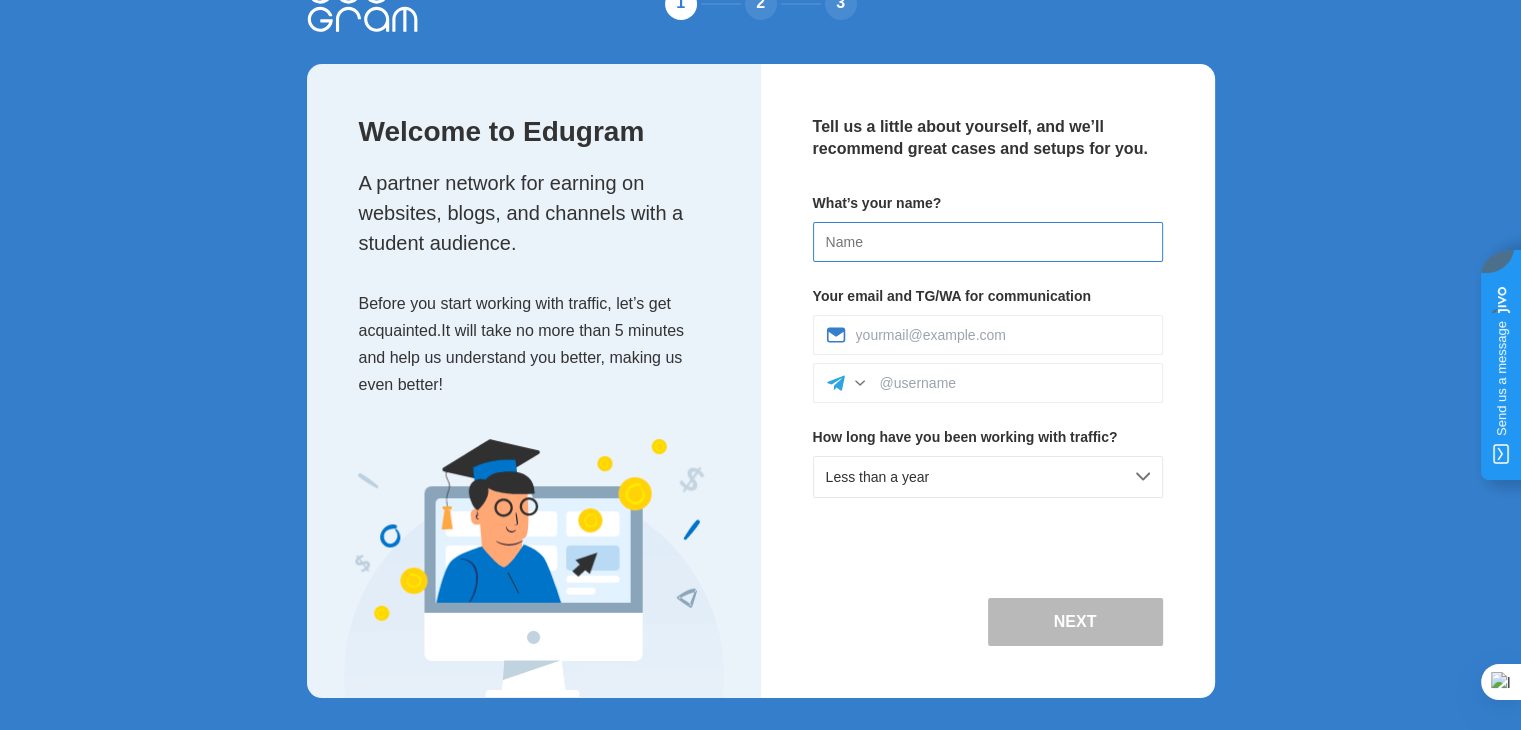 click at bounding box center (988, 242) 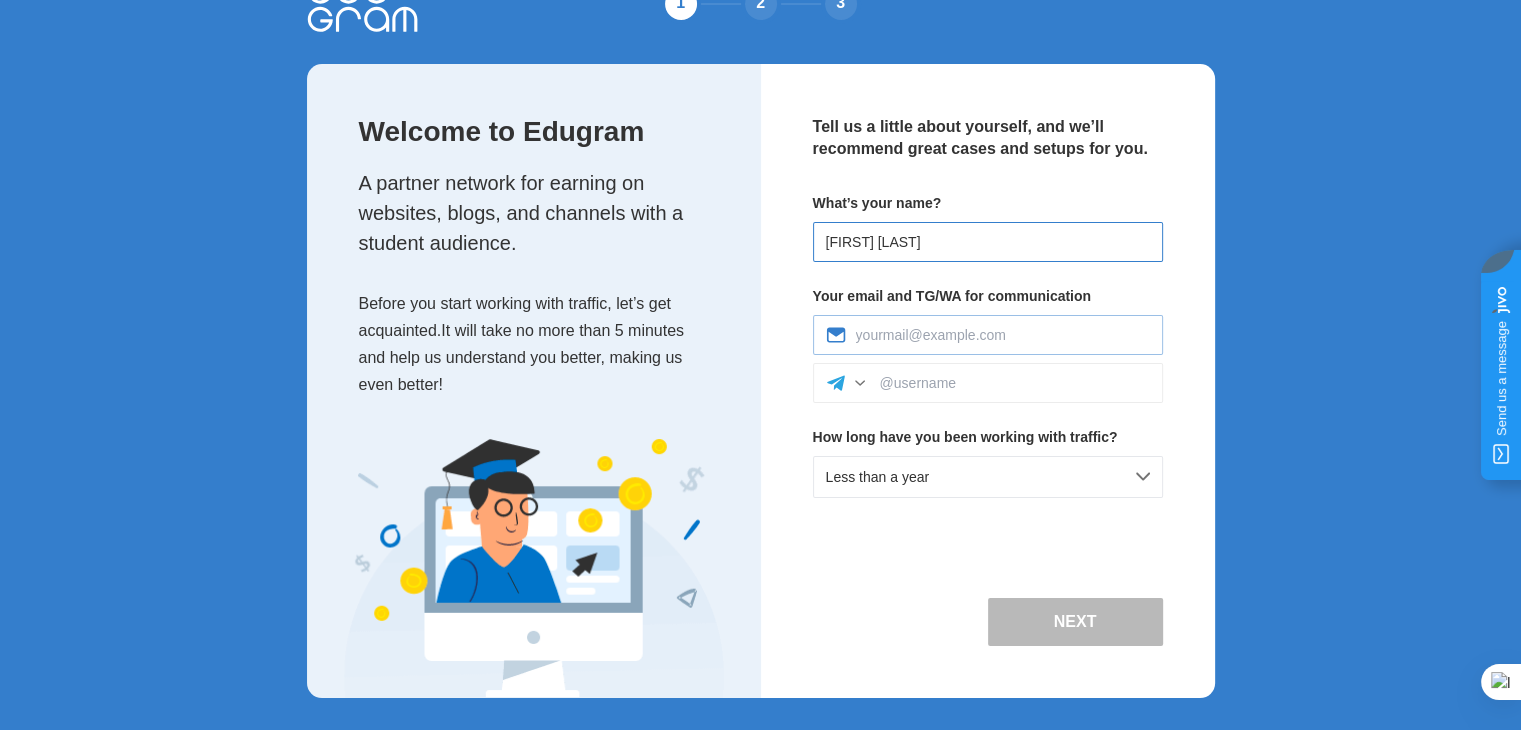 type on "tran van lanh" 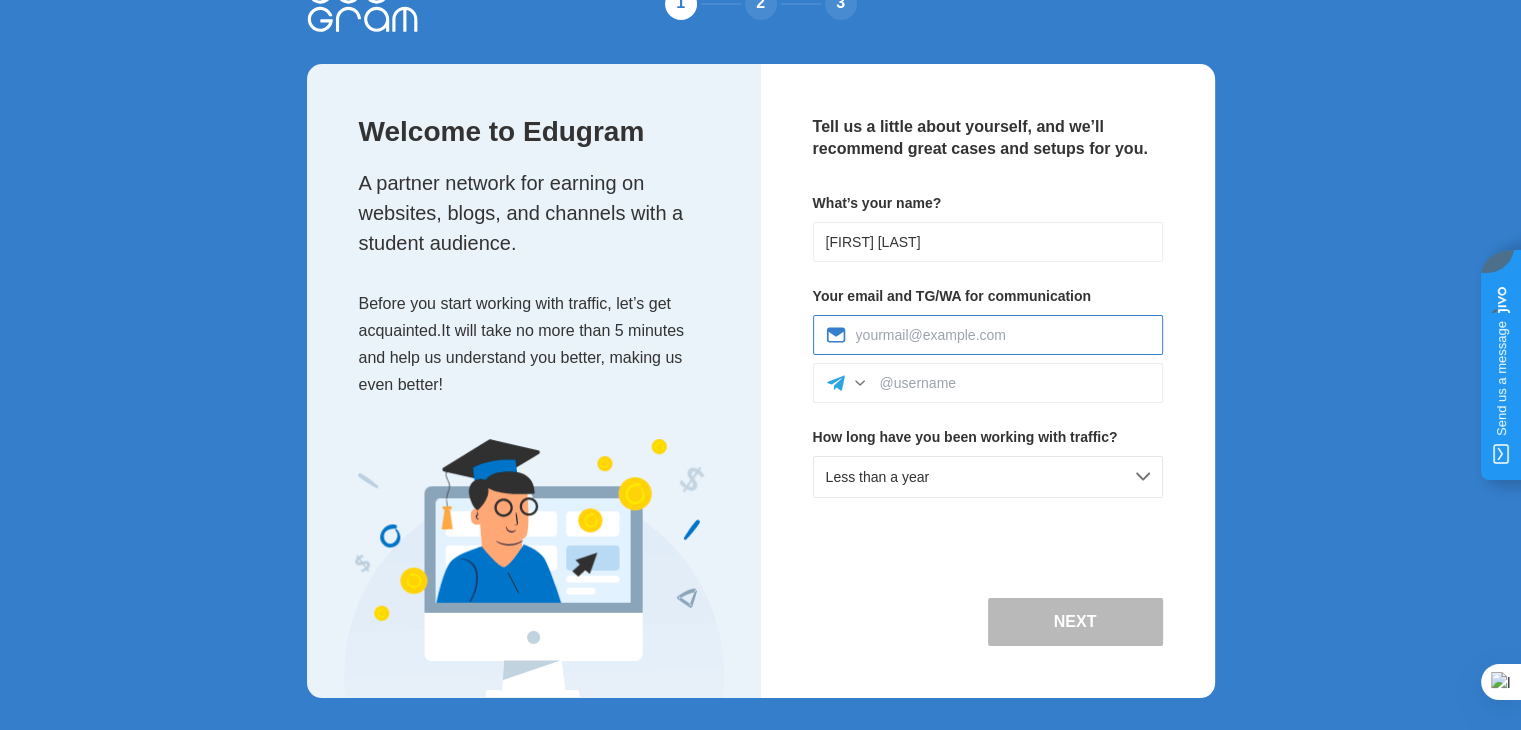 click at bounding box center [1003, 335] 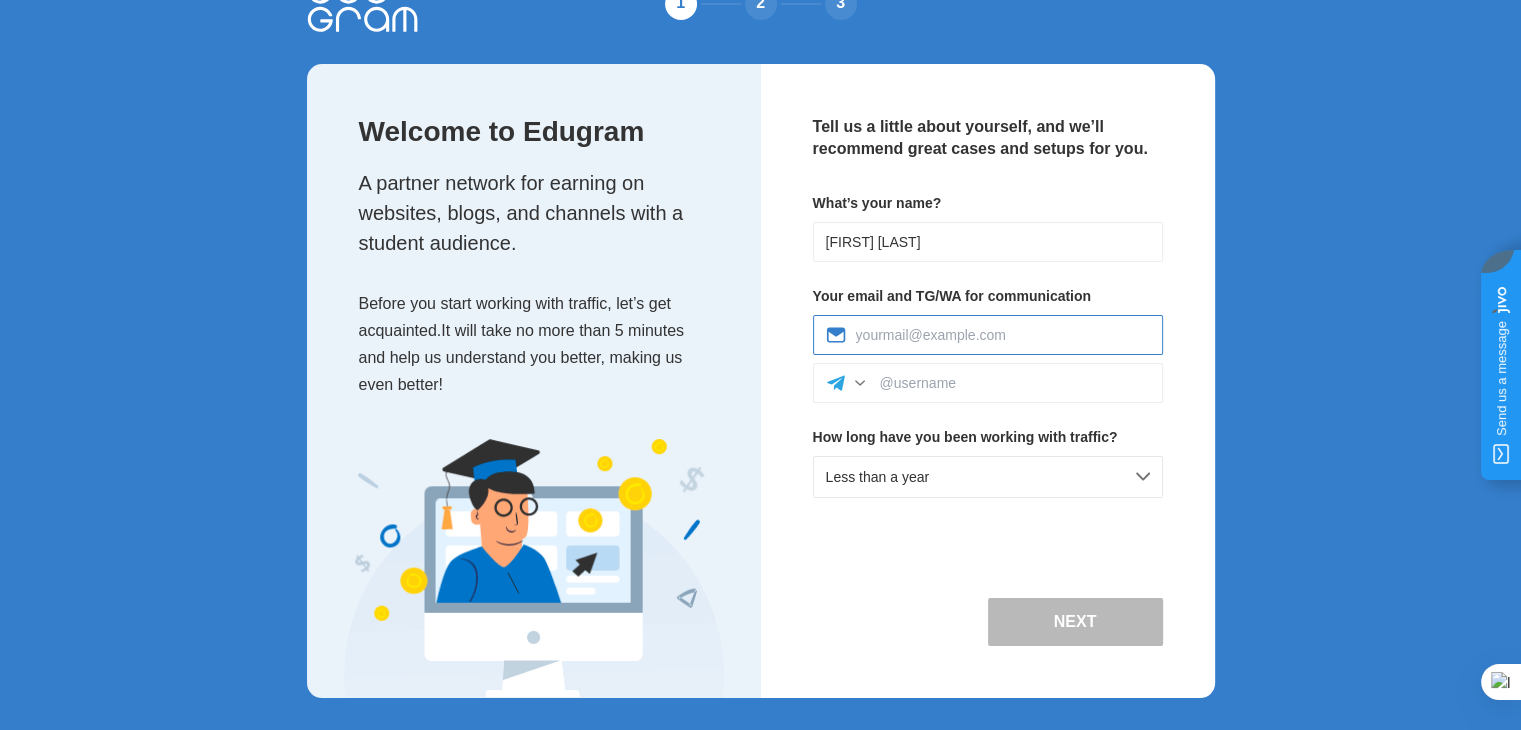type on "[EMAIL]" 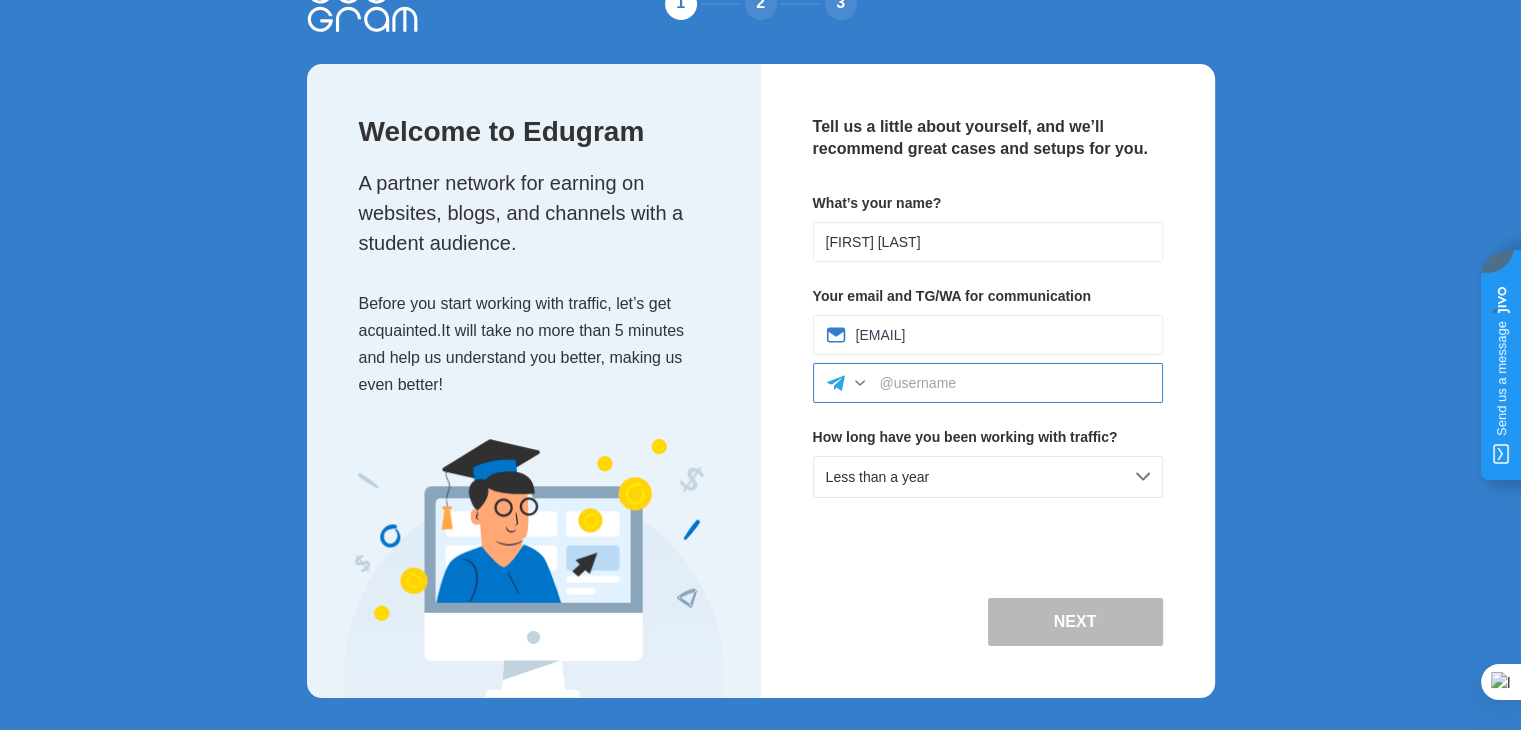 click at bounding box center (1015, 383) 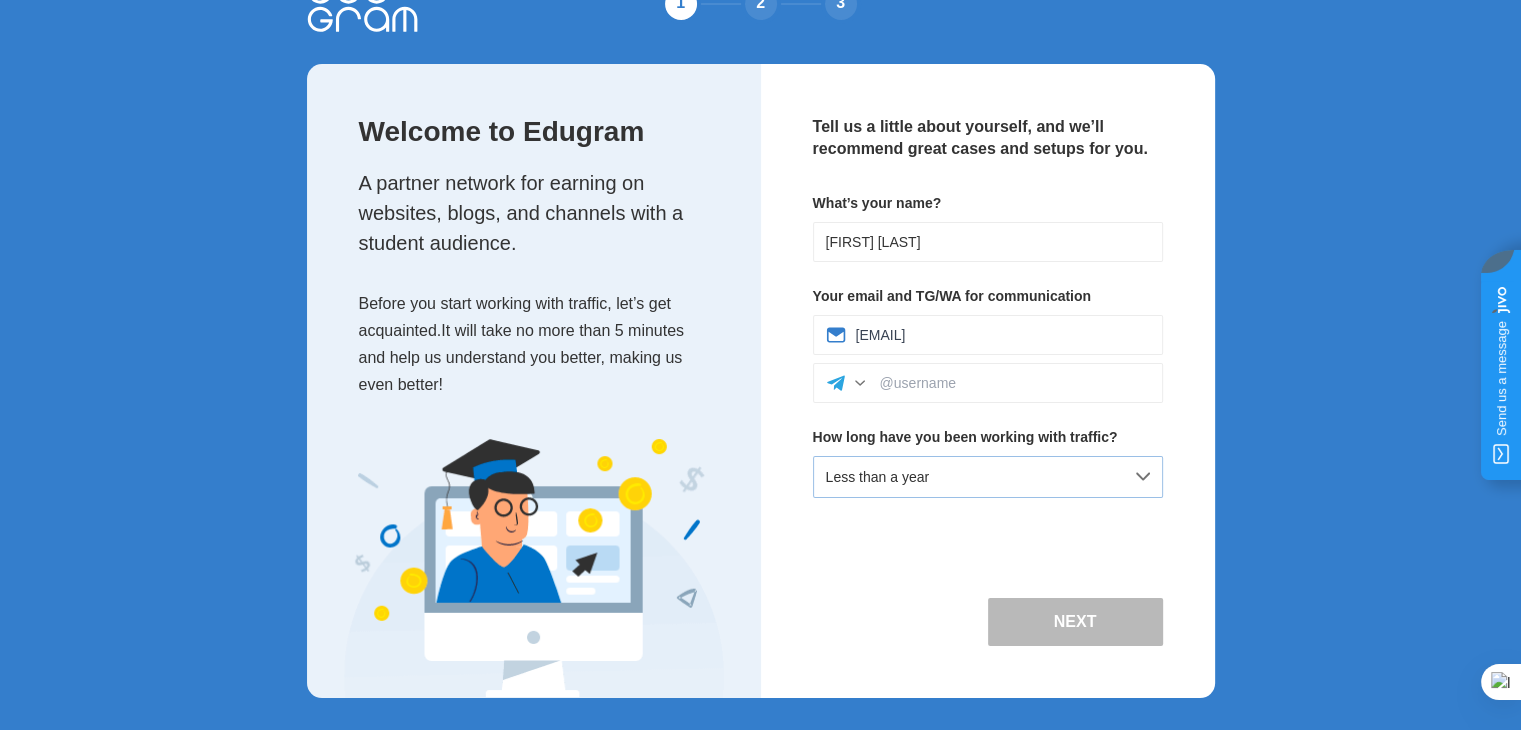 click on "Less than a year" at bounding box center [988, 477] 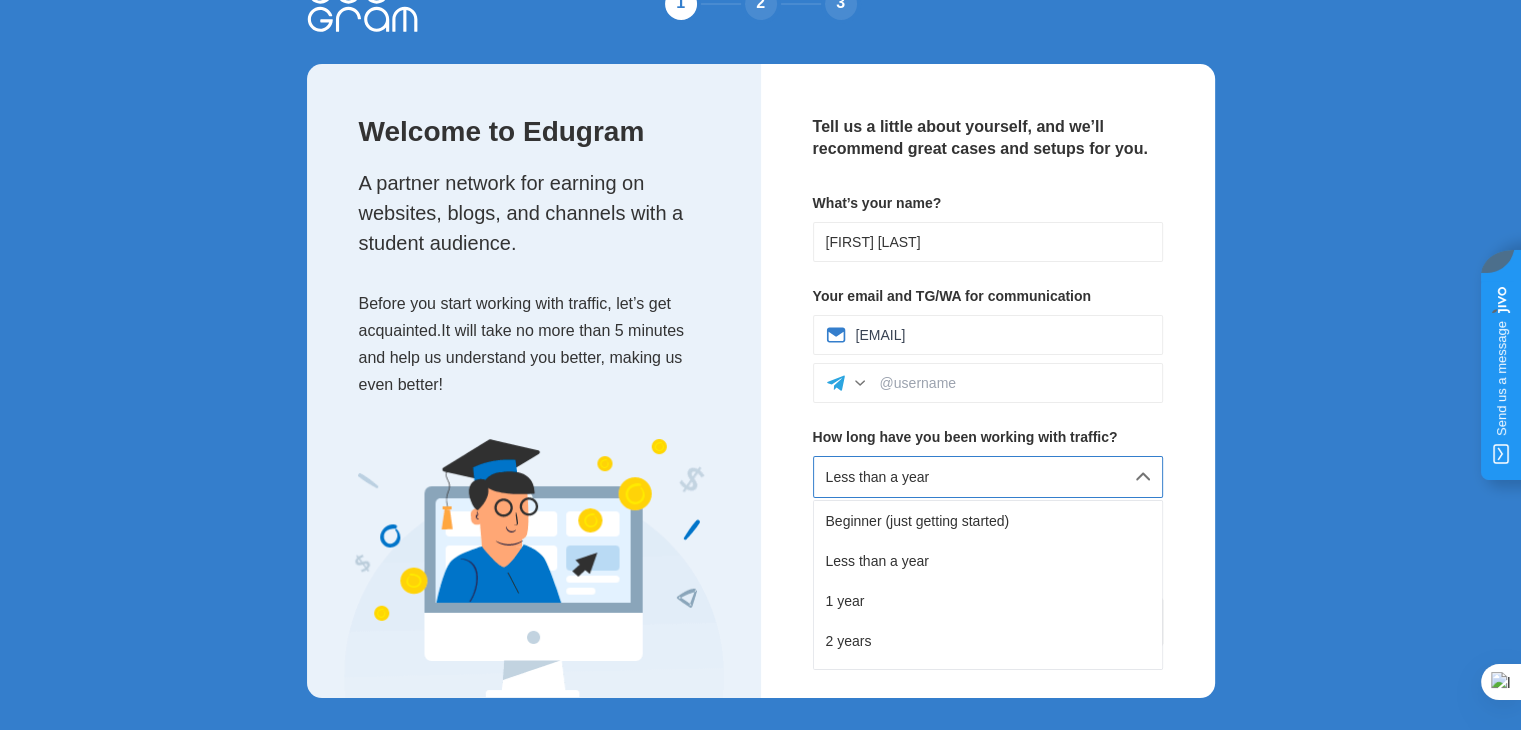 click on "Tell us a little about yourself, and we’ll recommend great cases and setups for you. What’s your name? tran van lanh Your email and TG/WA for communication tvlanh0918@gmail.com How long have you been working with traffic? Less than a year Beginner (just getting started) Less than a year 1 year 2 years 3 years 4 years 5 years or more Next" at bounding box center (988, 381) 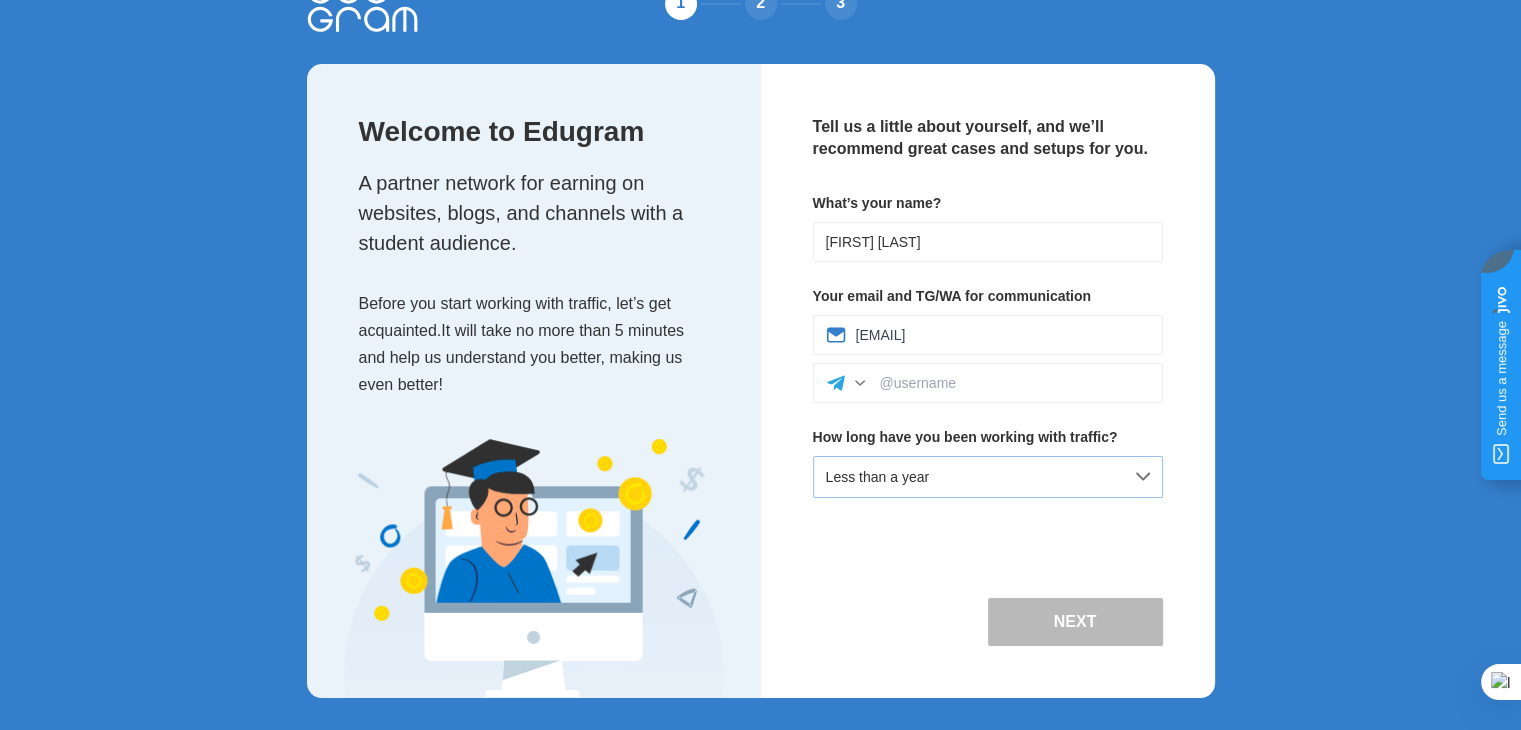 click on "Less than a year" at bounding box center [988, 477] 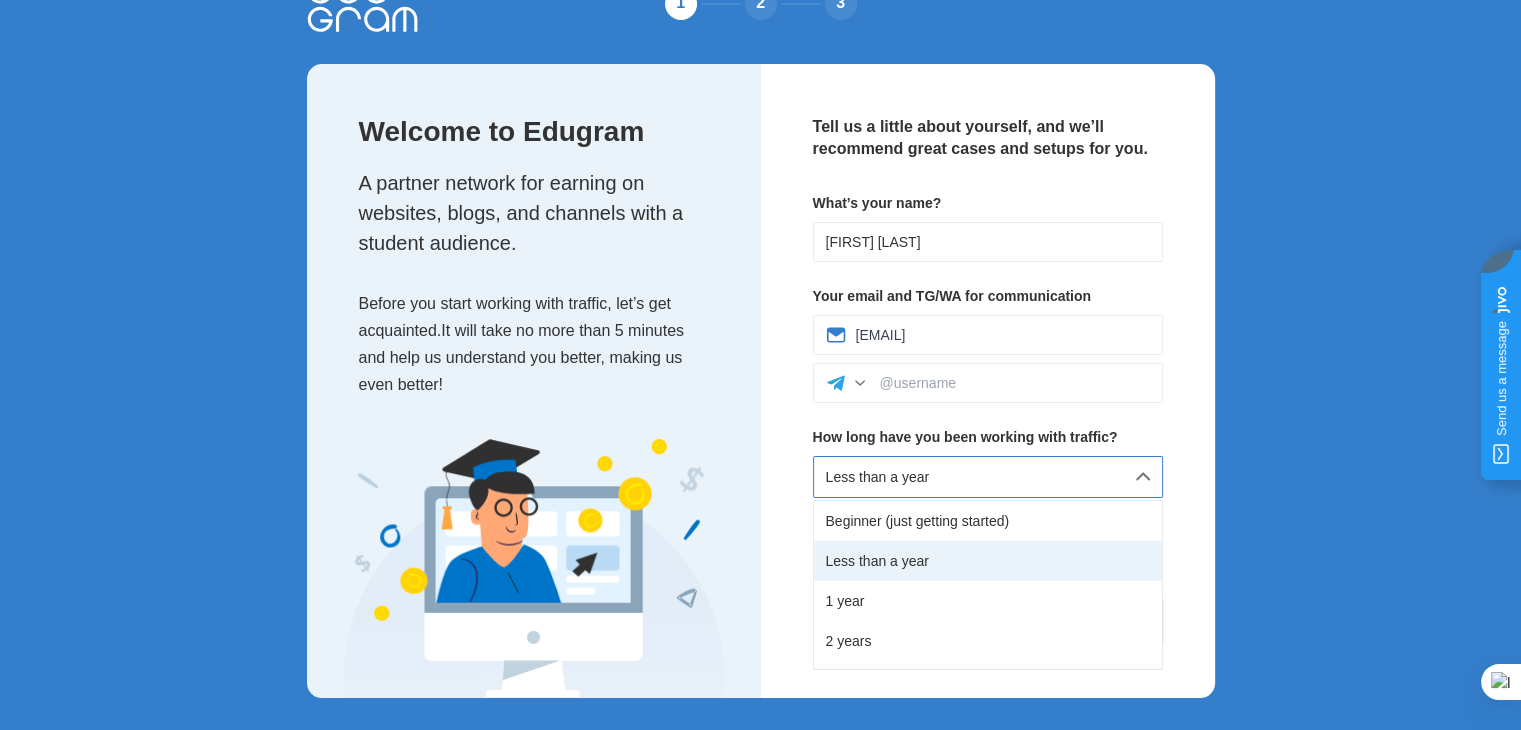 click on "Less than a year" at bounding box center (988, 561) 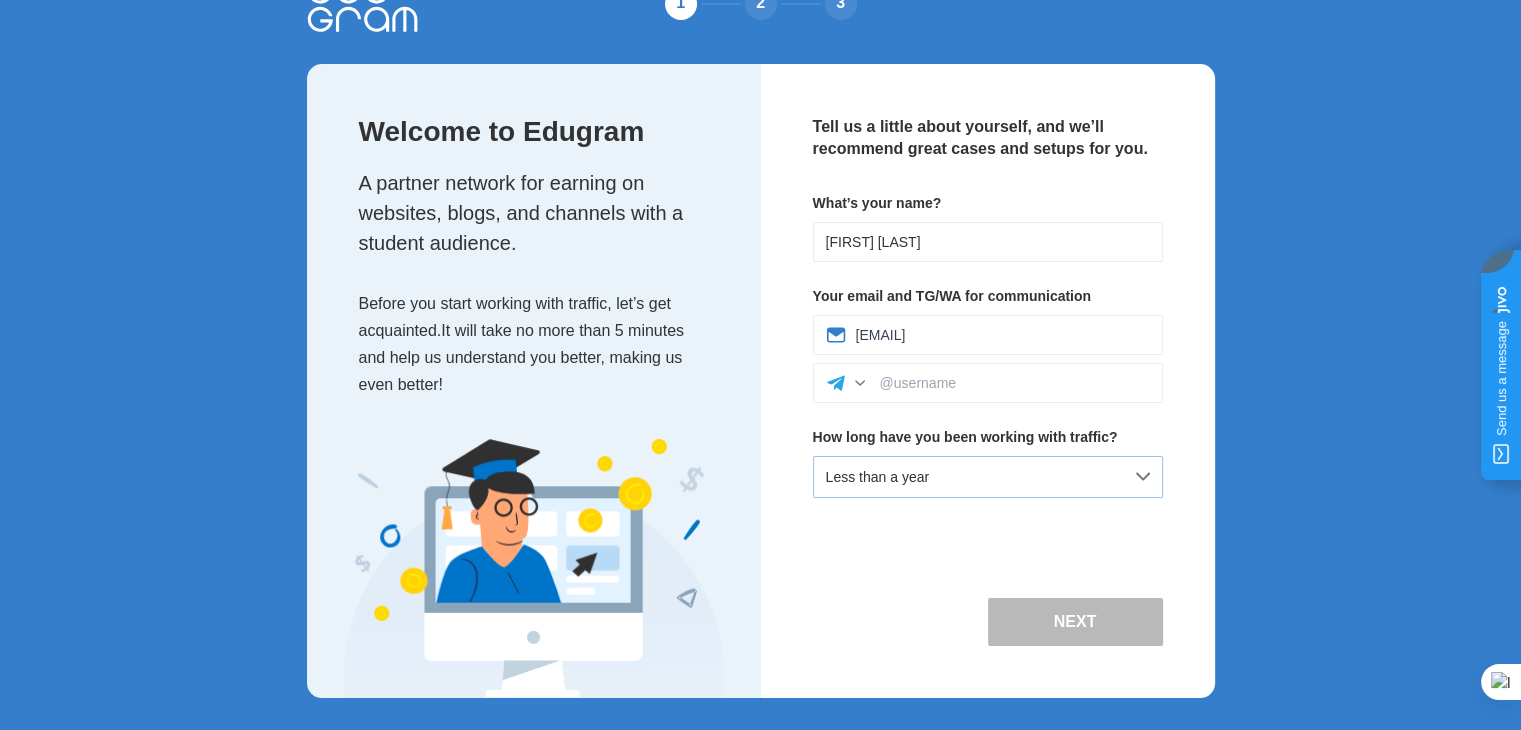 click on "Less than a year" at bounding box center (988, 477) 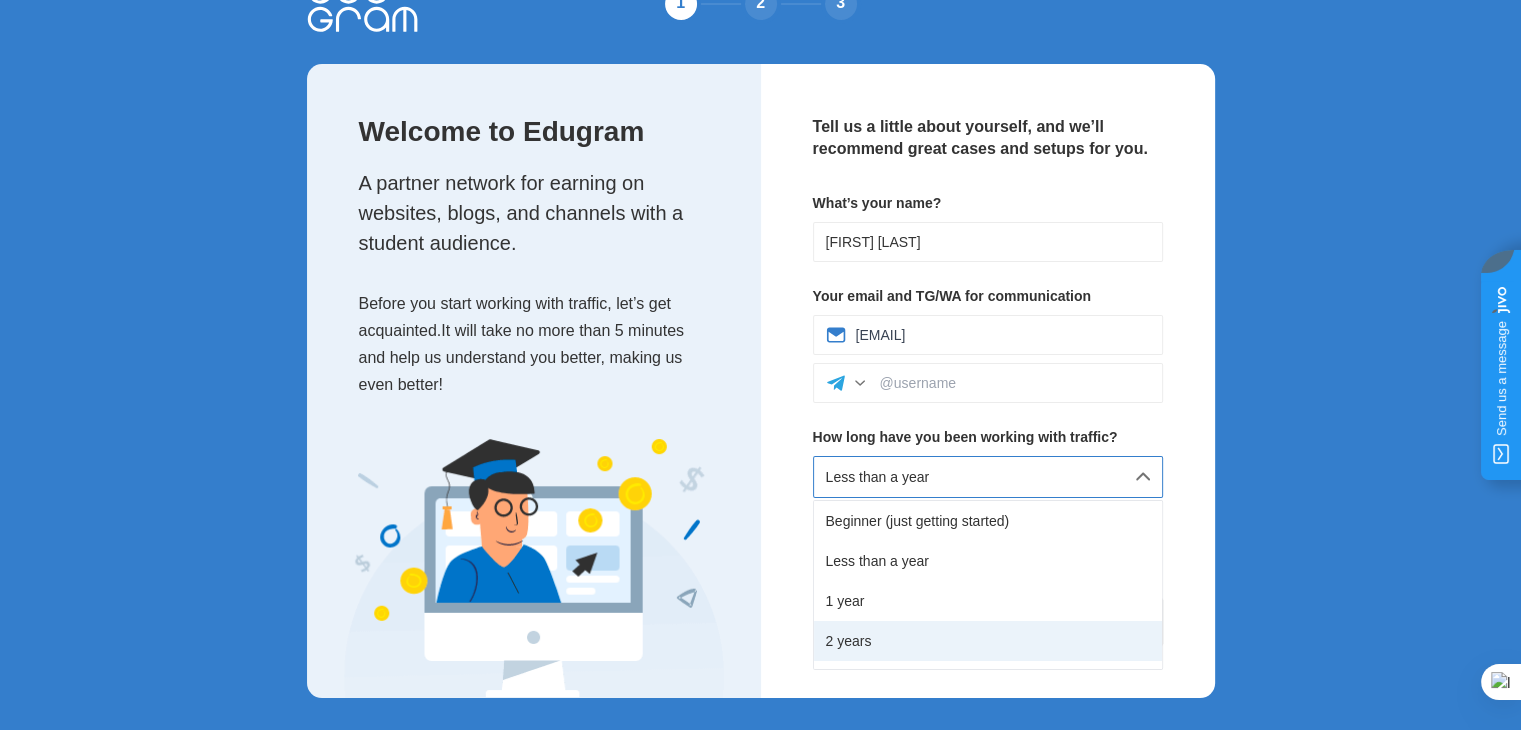 click on "2 years" at bounding box center [988, 641] 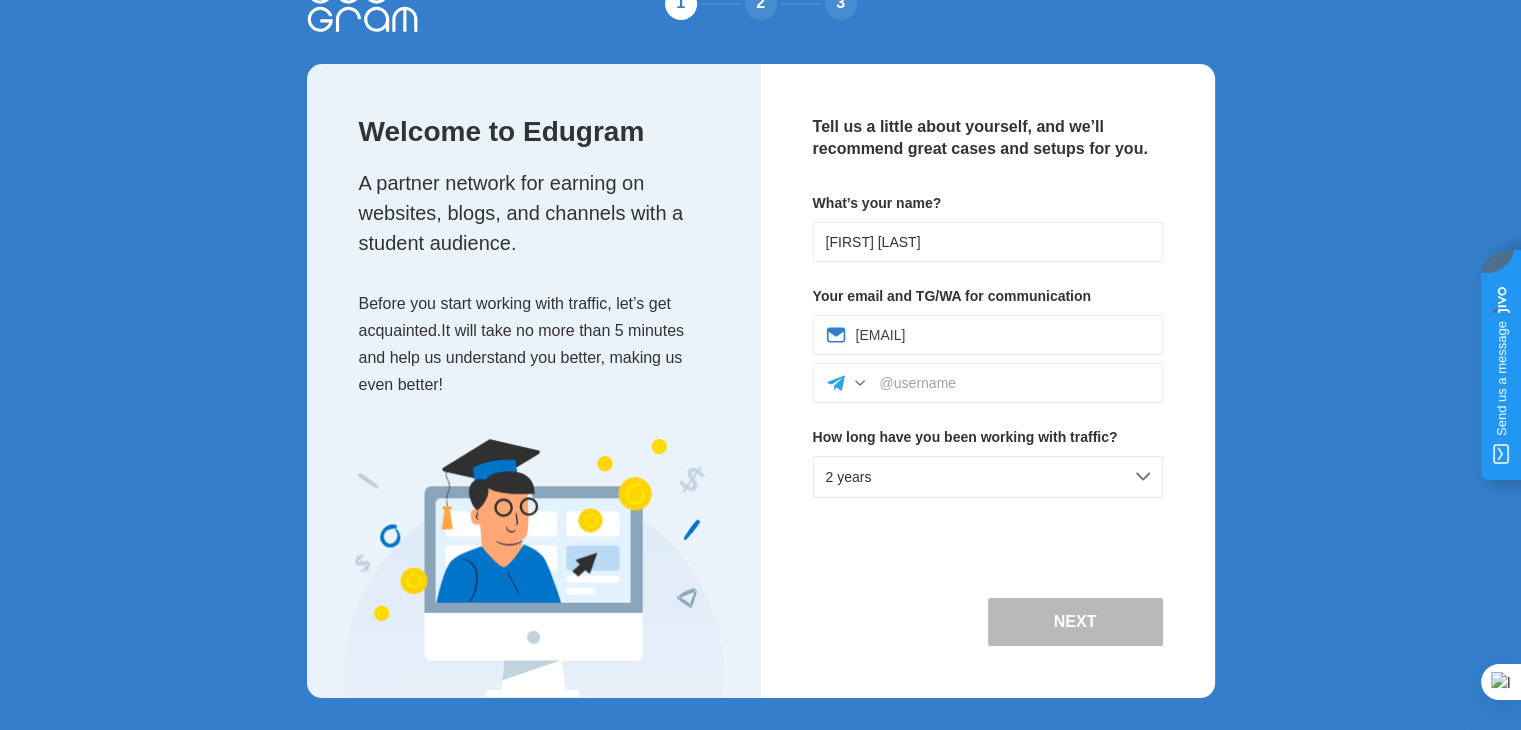 click on "Next" at bounding box center (1075, 622) 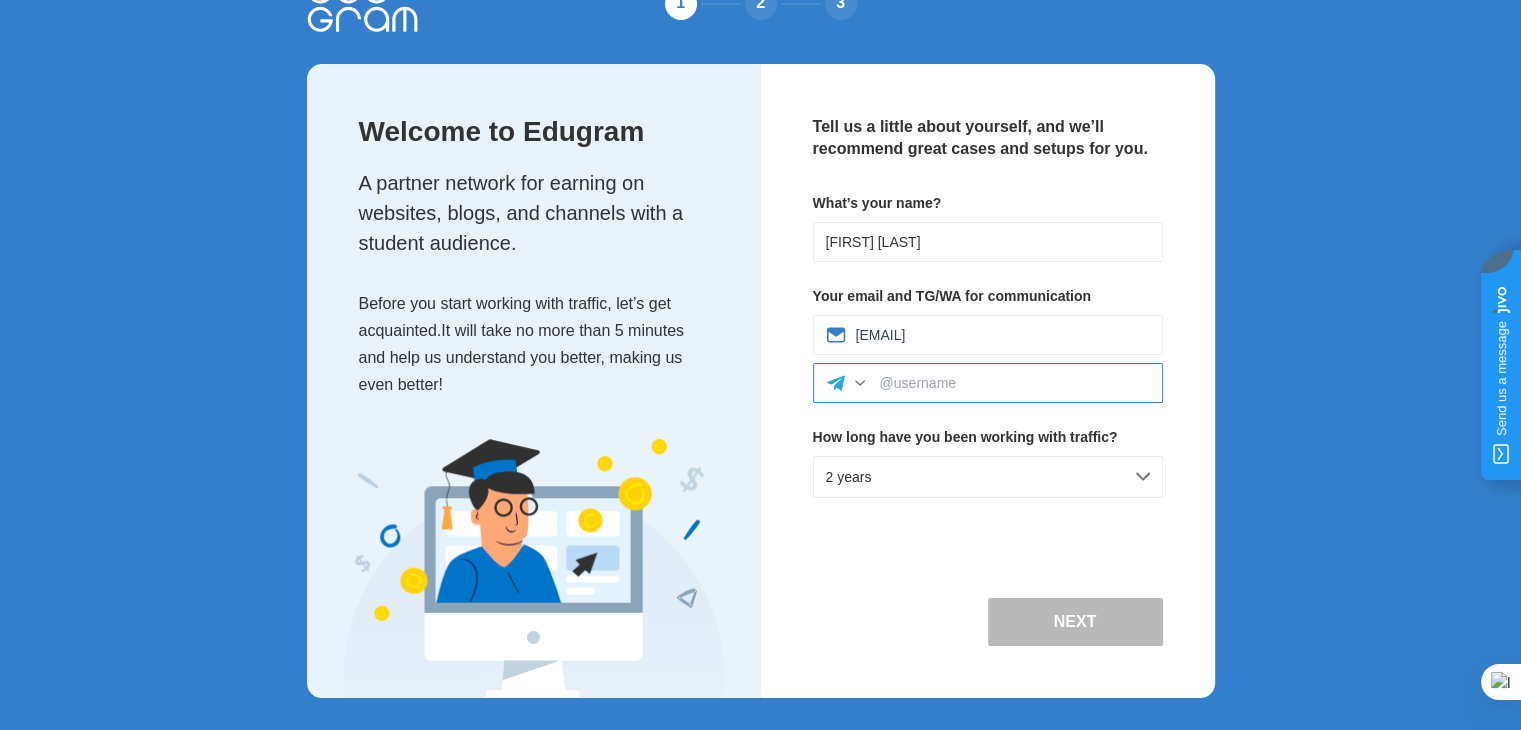 click at bounding box center [1015, 383] 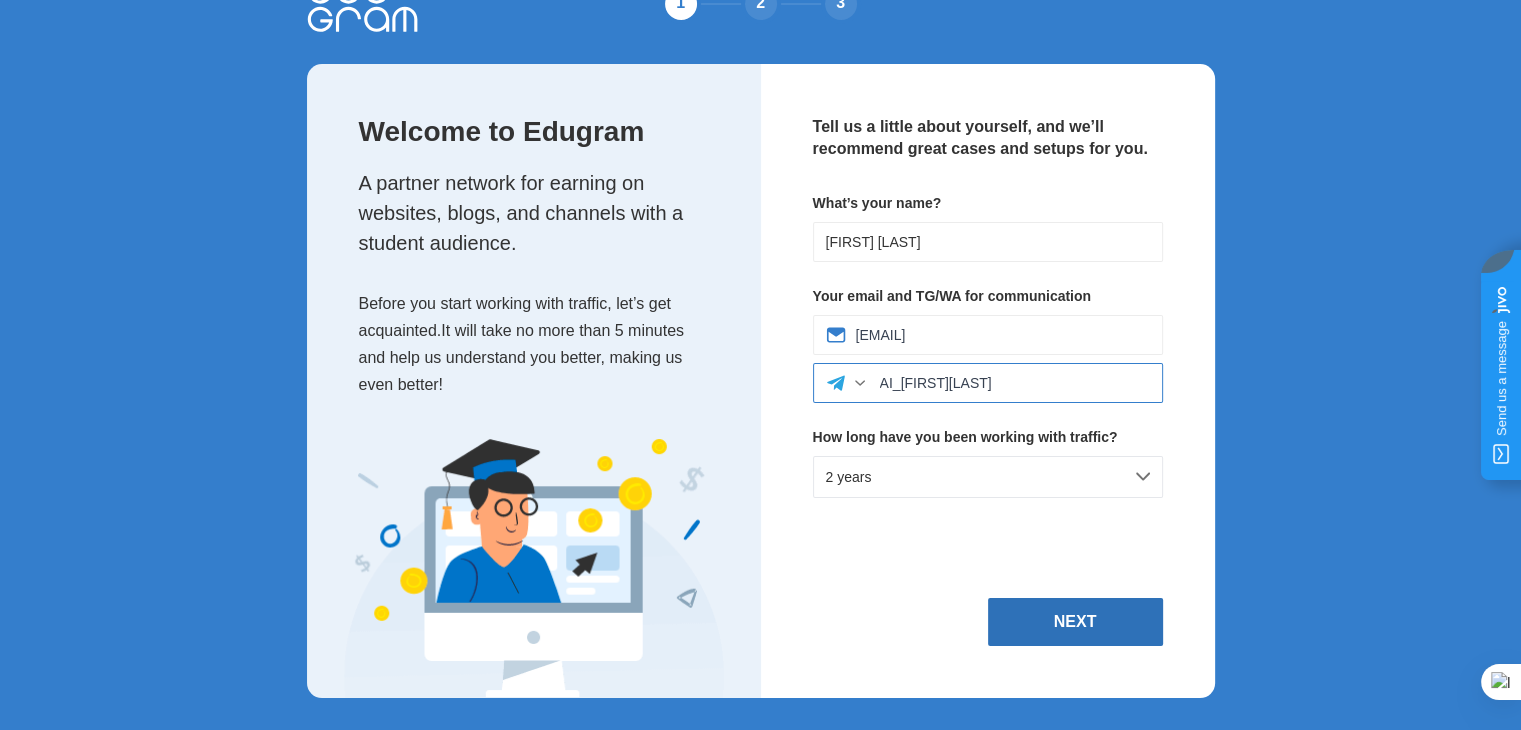 type on "AI_tranvanlanh" 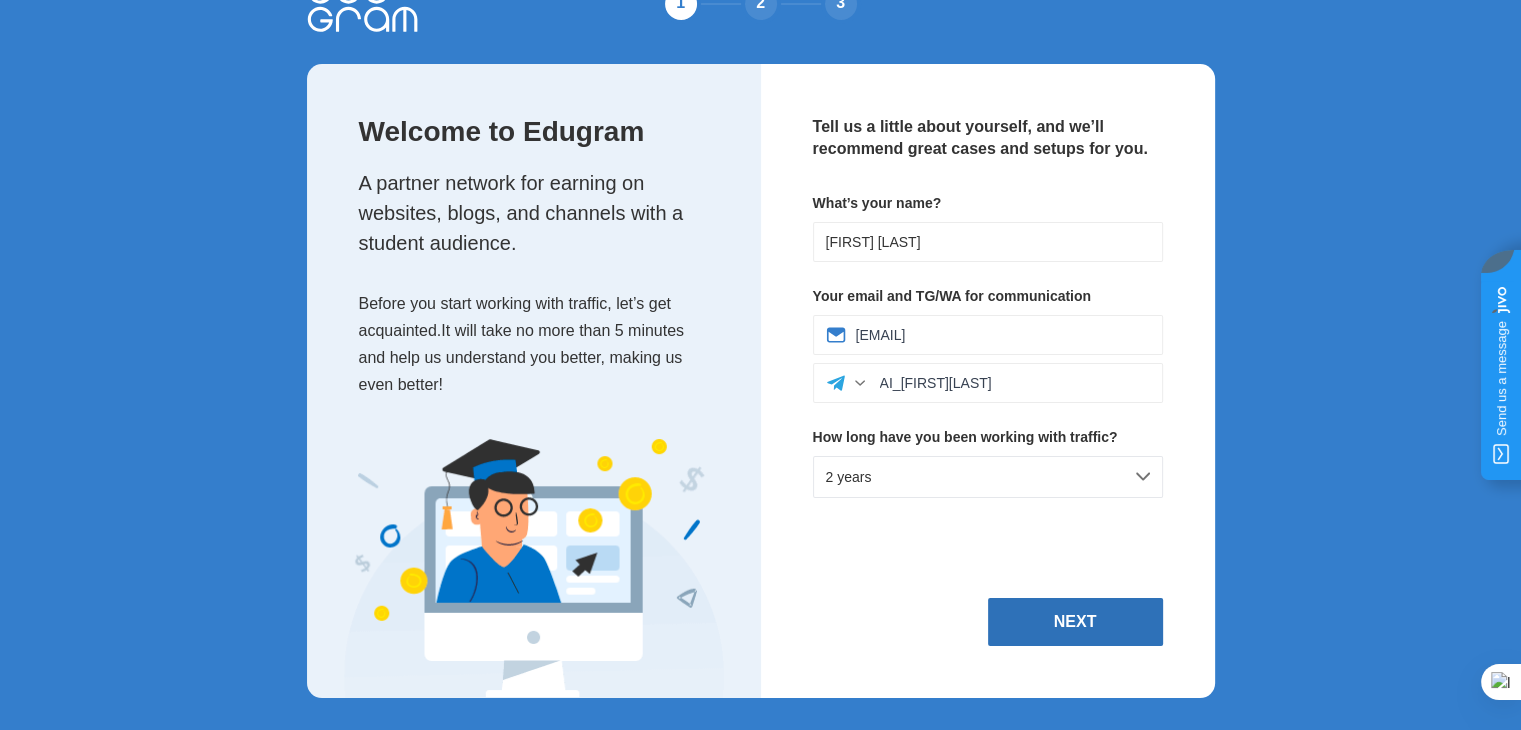 click on "Next" at bounding box center (1075, 622) 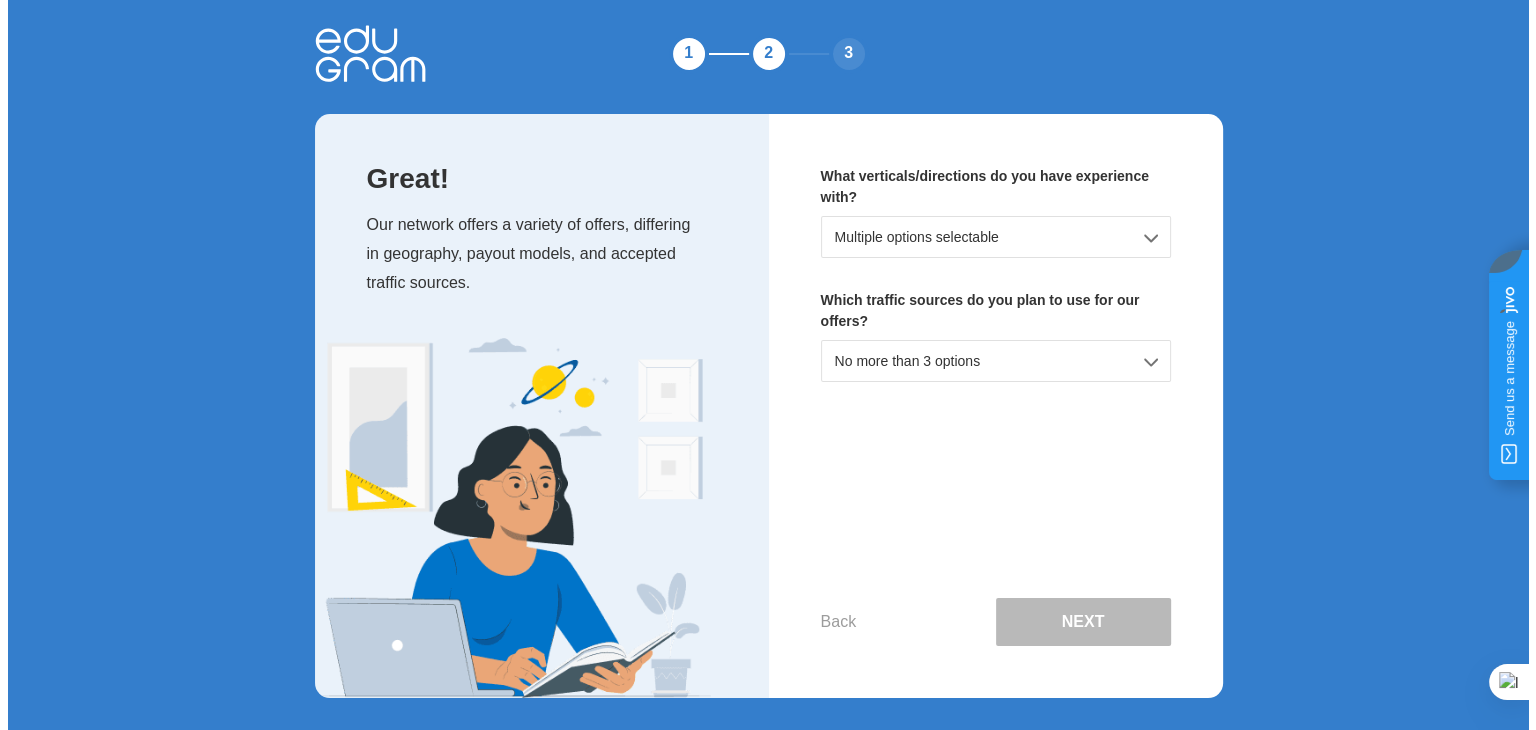 scroll, scrollTop: 0, scrollLeft: 0, axis: both 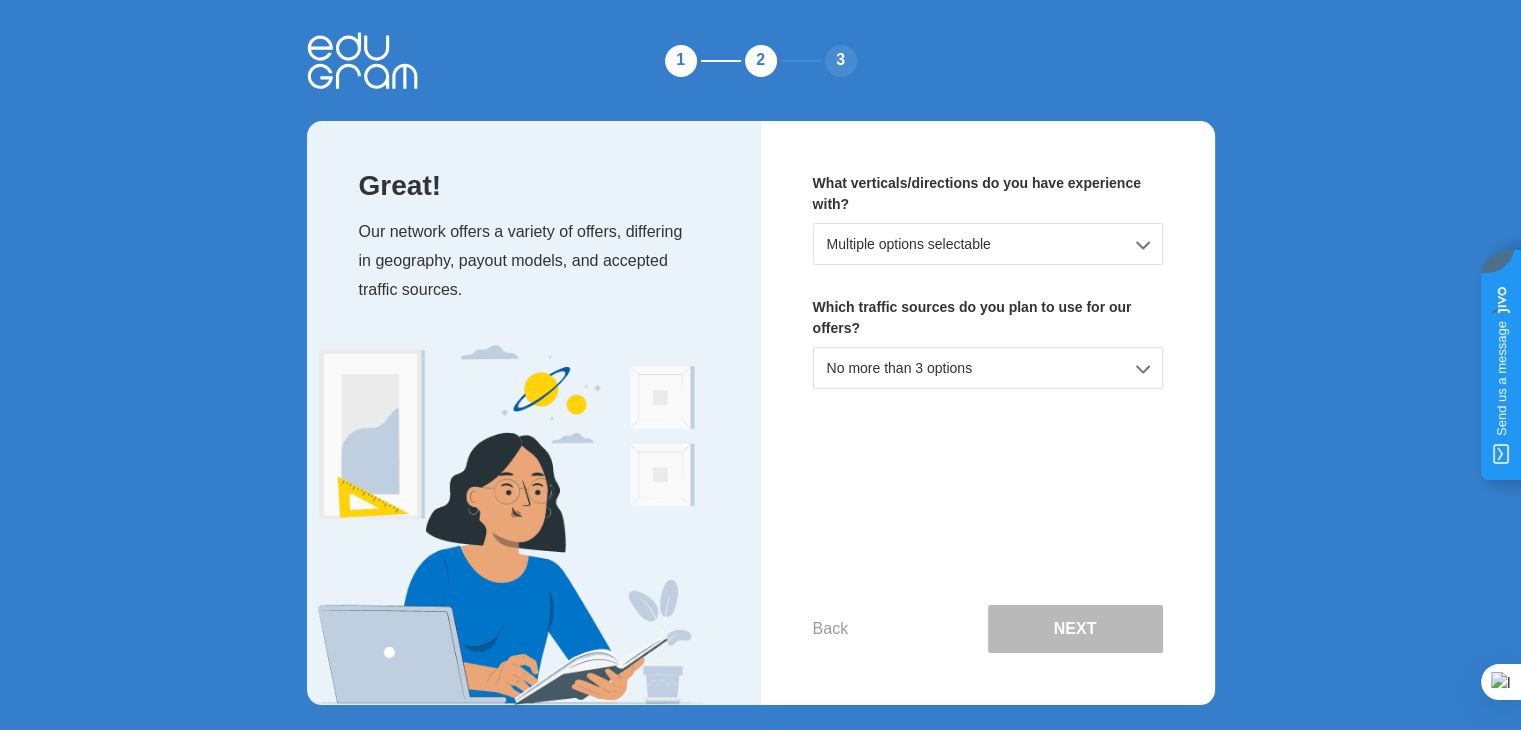 click on "Multiple options selectable" at bounding box center [988, 244] 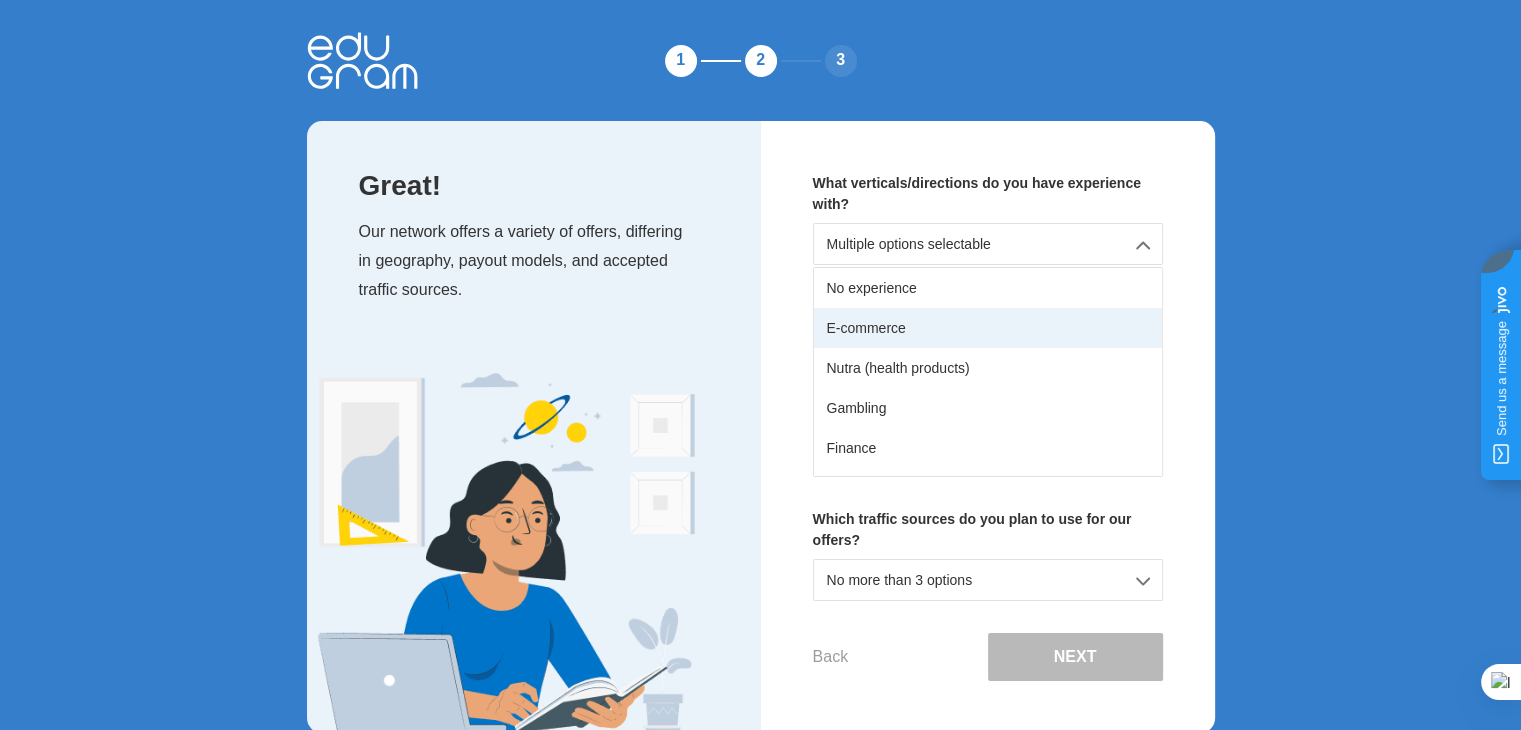 click on "E-commerce" at bounding box center [988, 328] 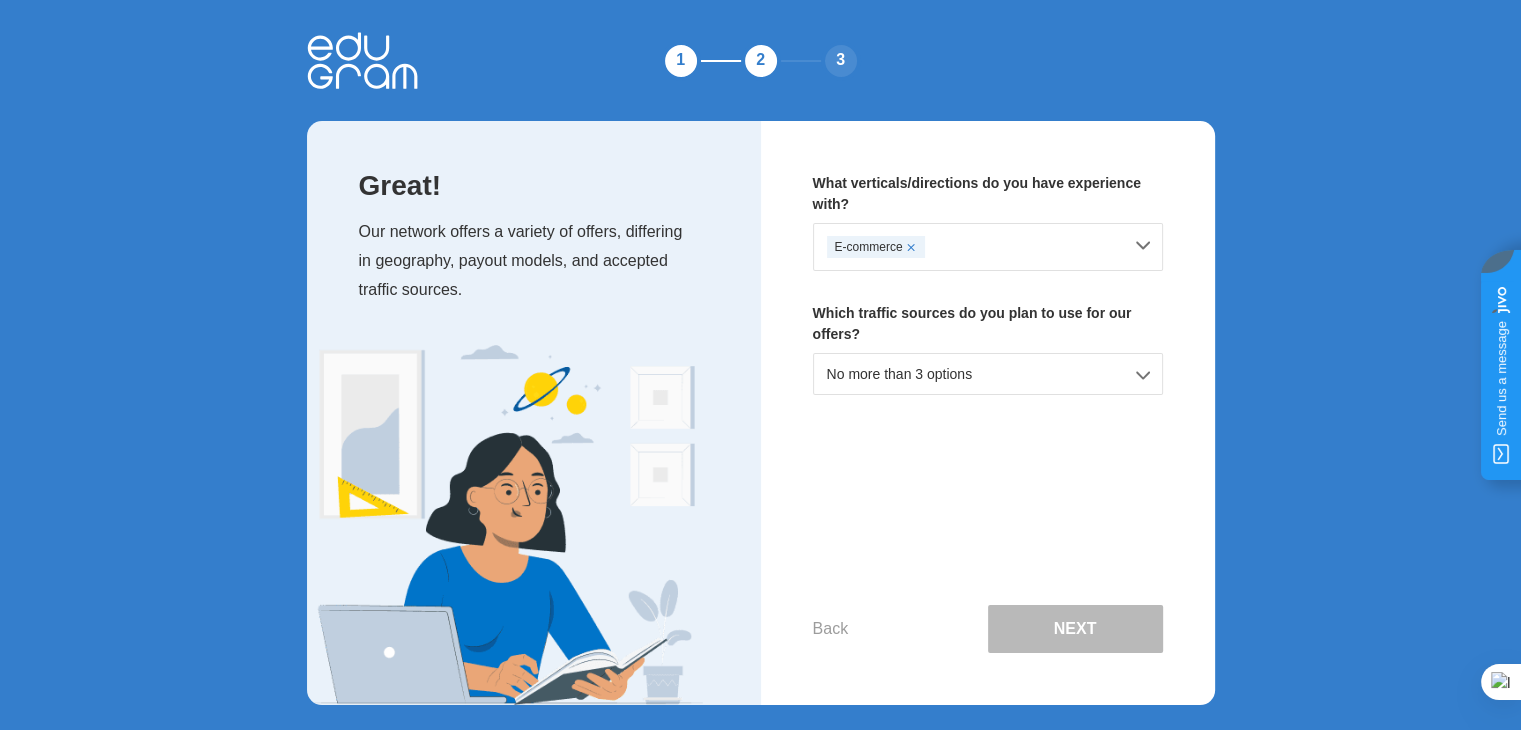 click on "No more than 3 options" at bounding box center [988, 374] 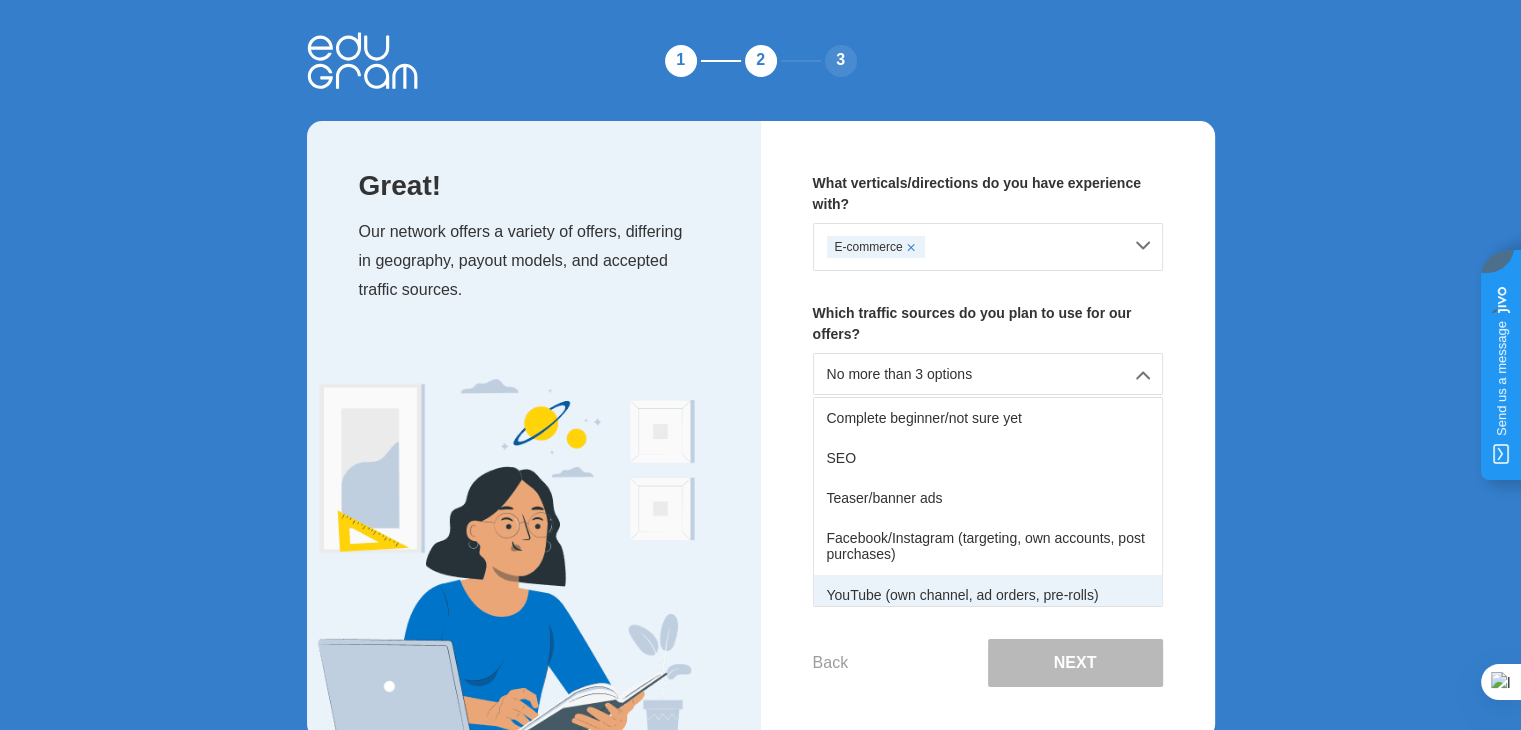 click on "YouTube (own channel, ad orders, pre-rolls)" at bounding box center (988, 595) 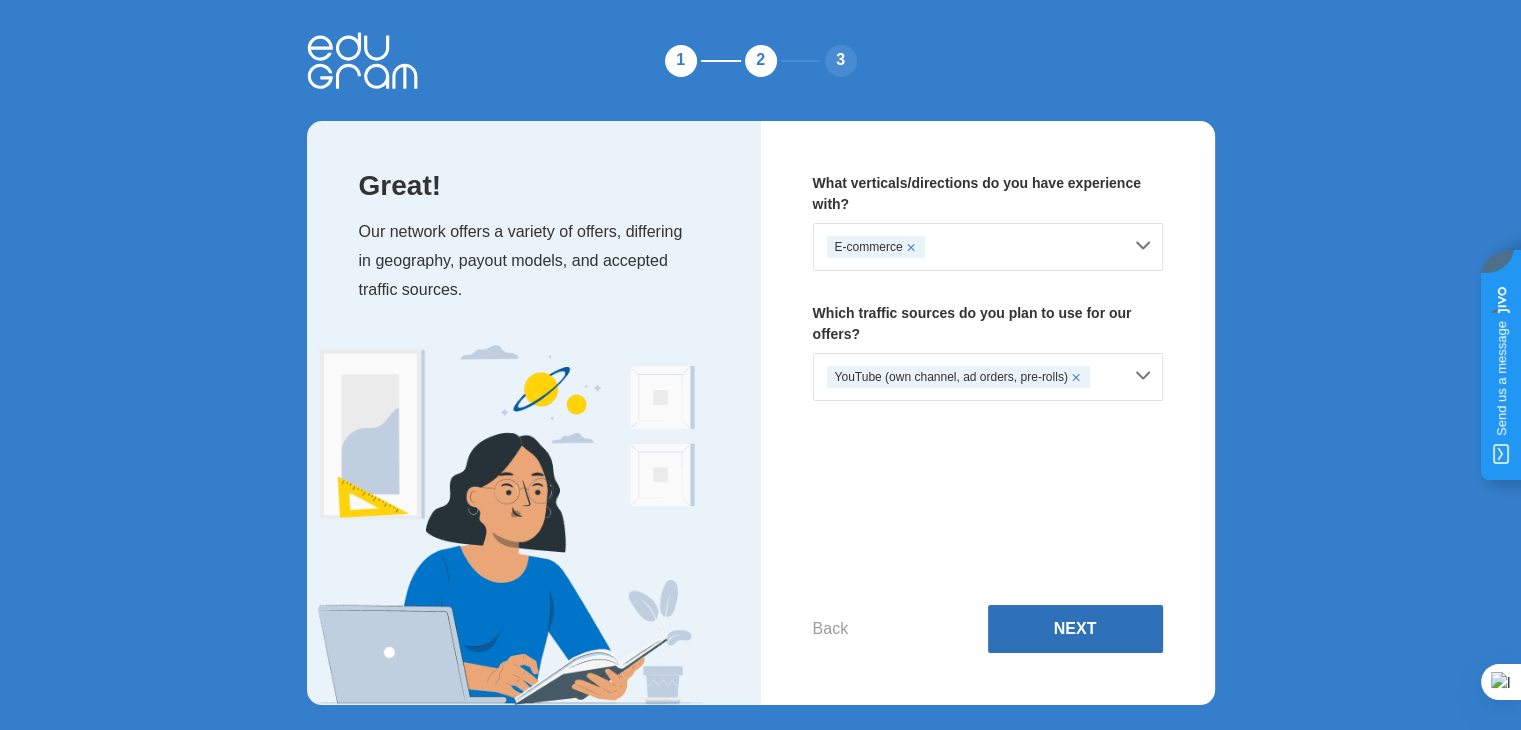 click on "Next" at bounding box center [1075, 629] 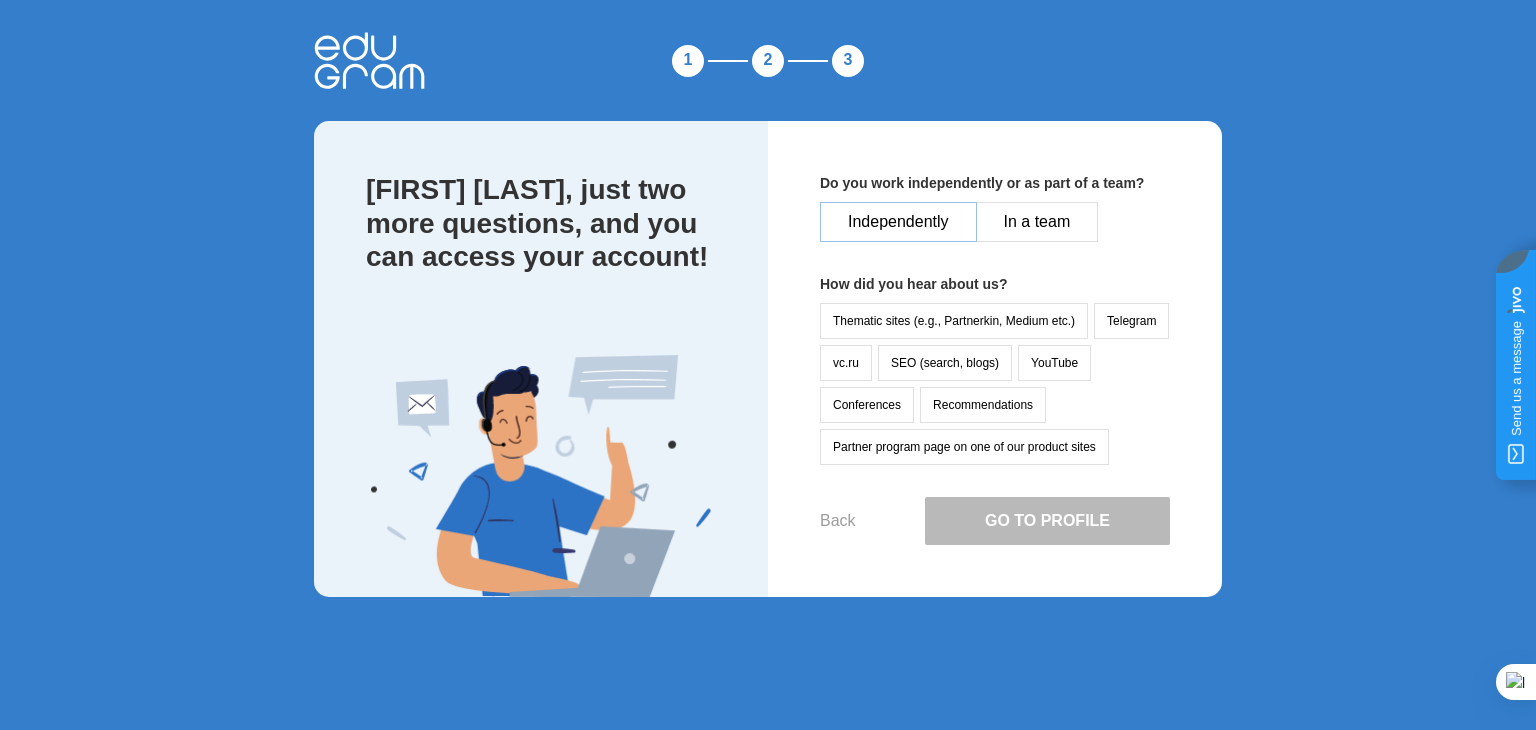 click on "Independently" at bounding box center (898, 222) 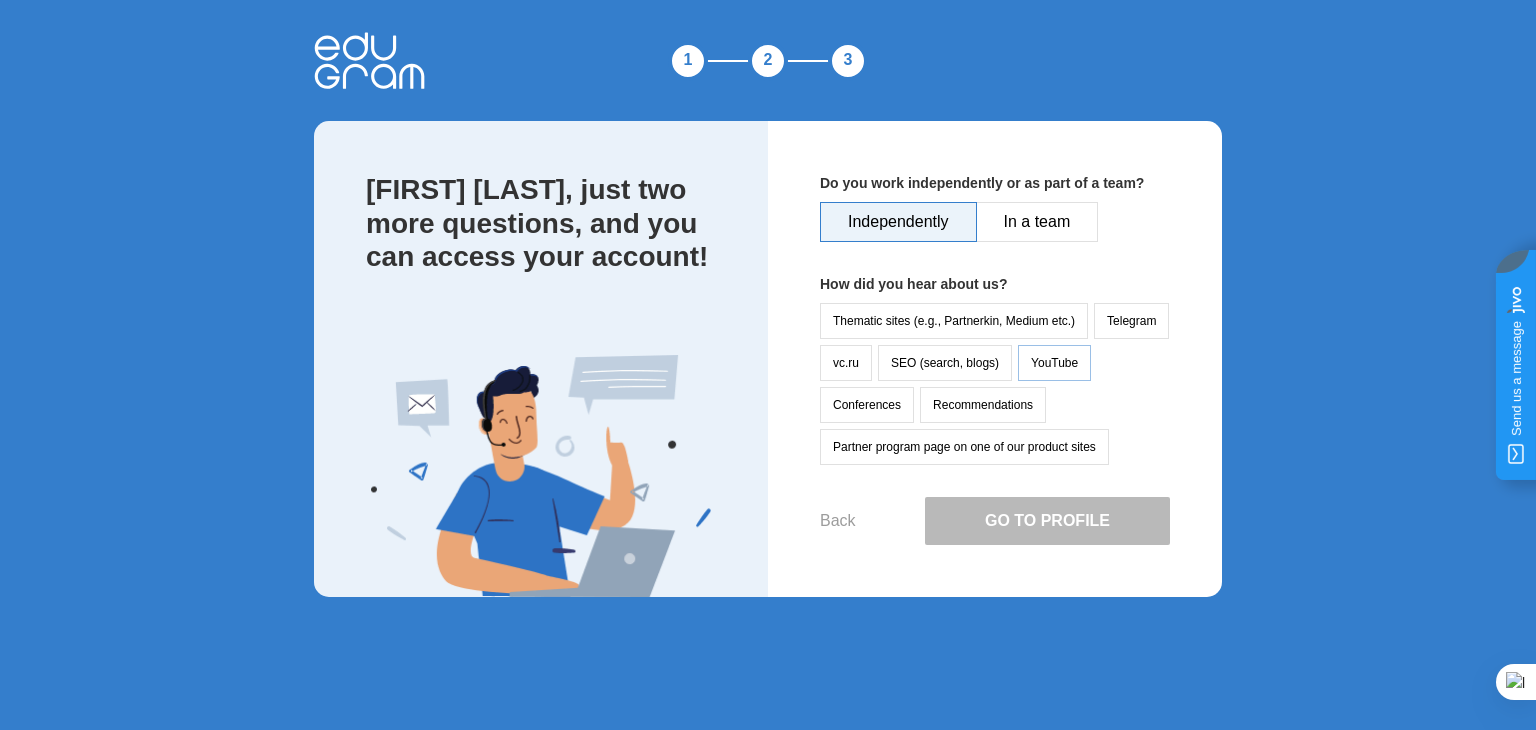 click on "YouTube" at bounding box center (1054, 363) 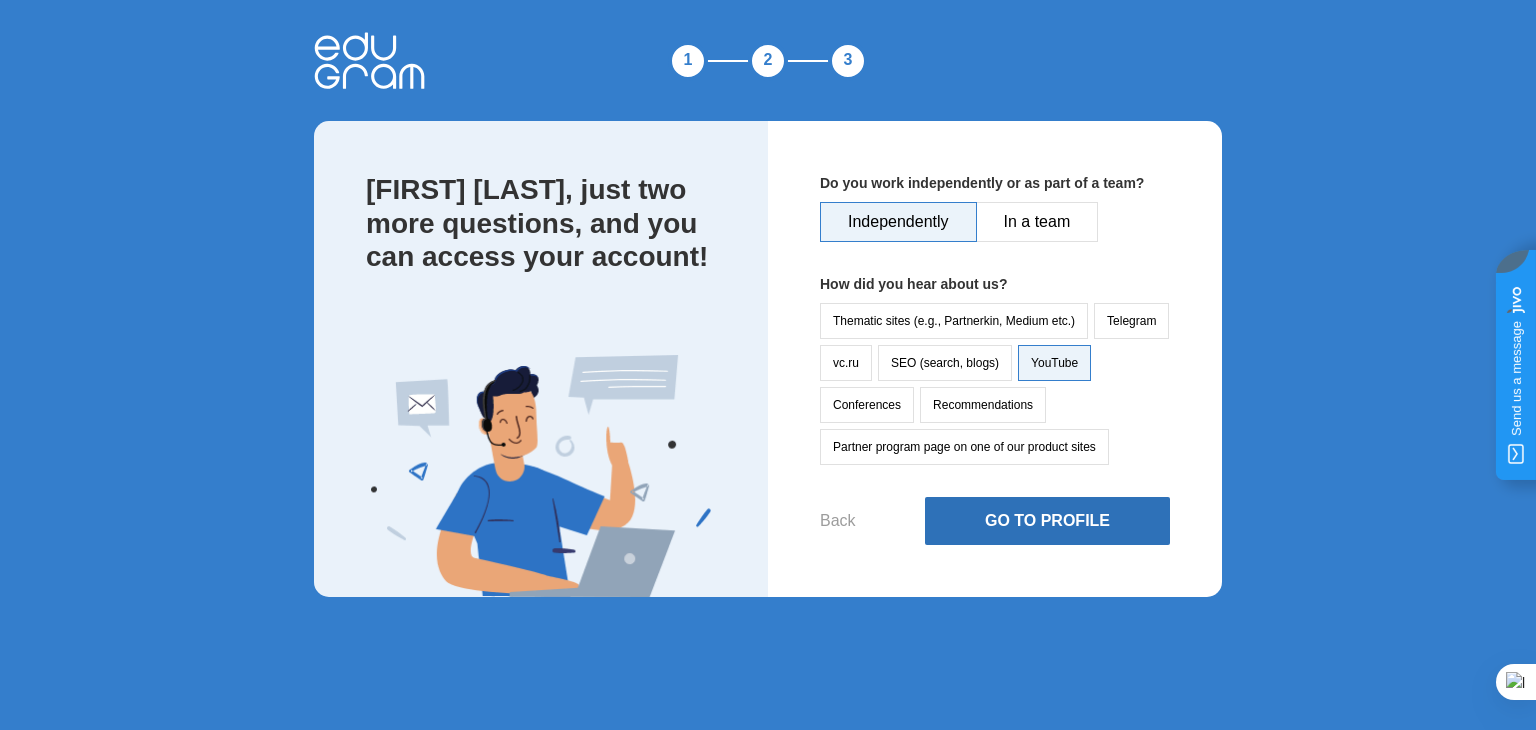 click on "Go to Profile" at bounding box center [1047, 521] 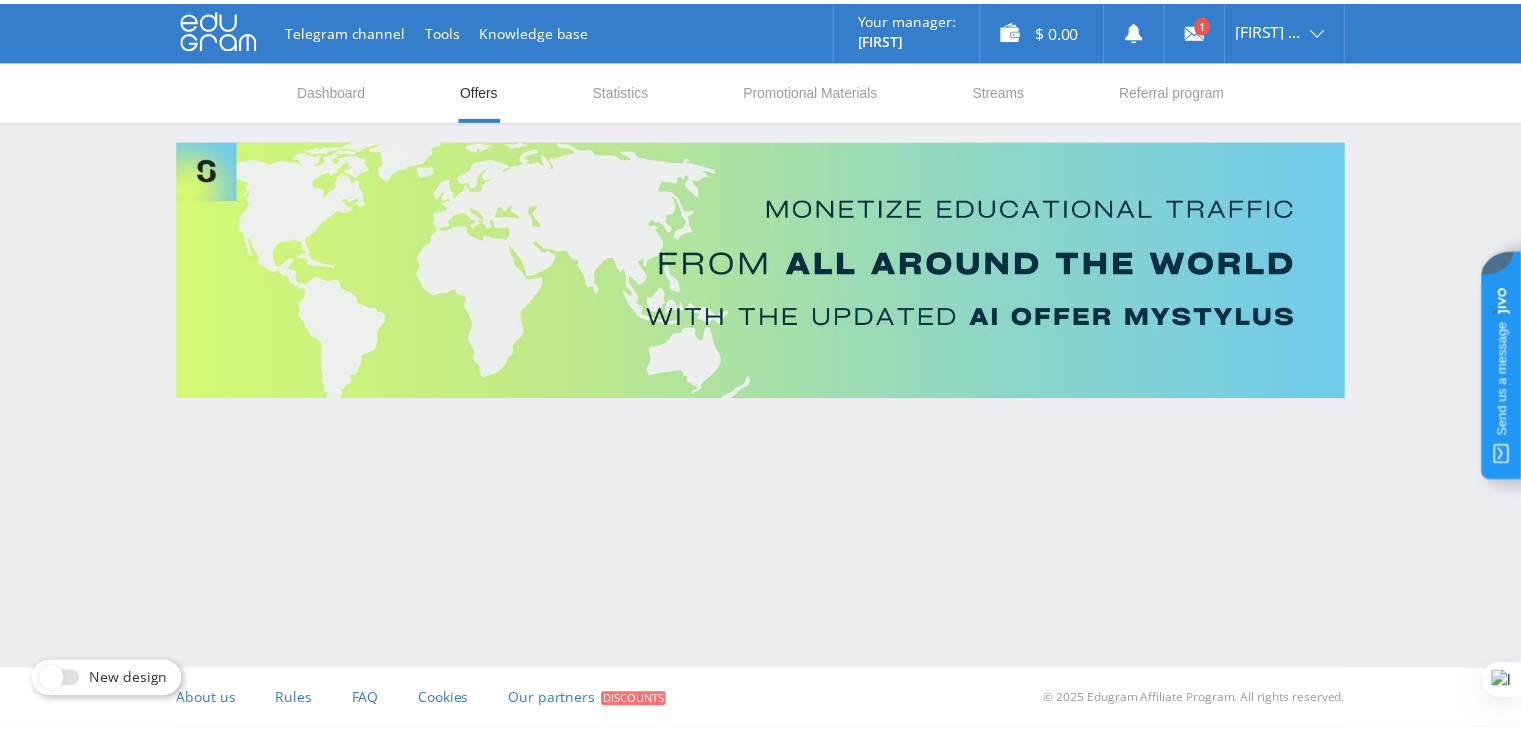 scroll, scrollTop: 0, scrollLeft: 0, axis: both 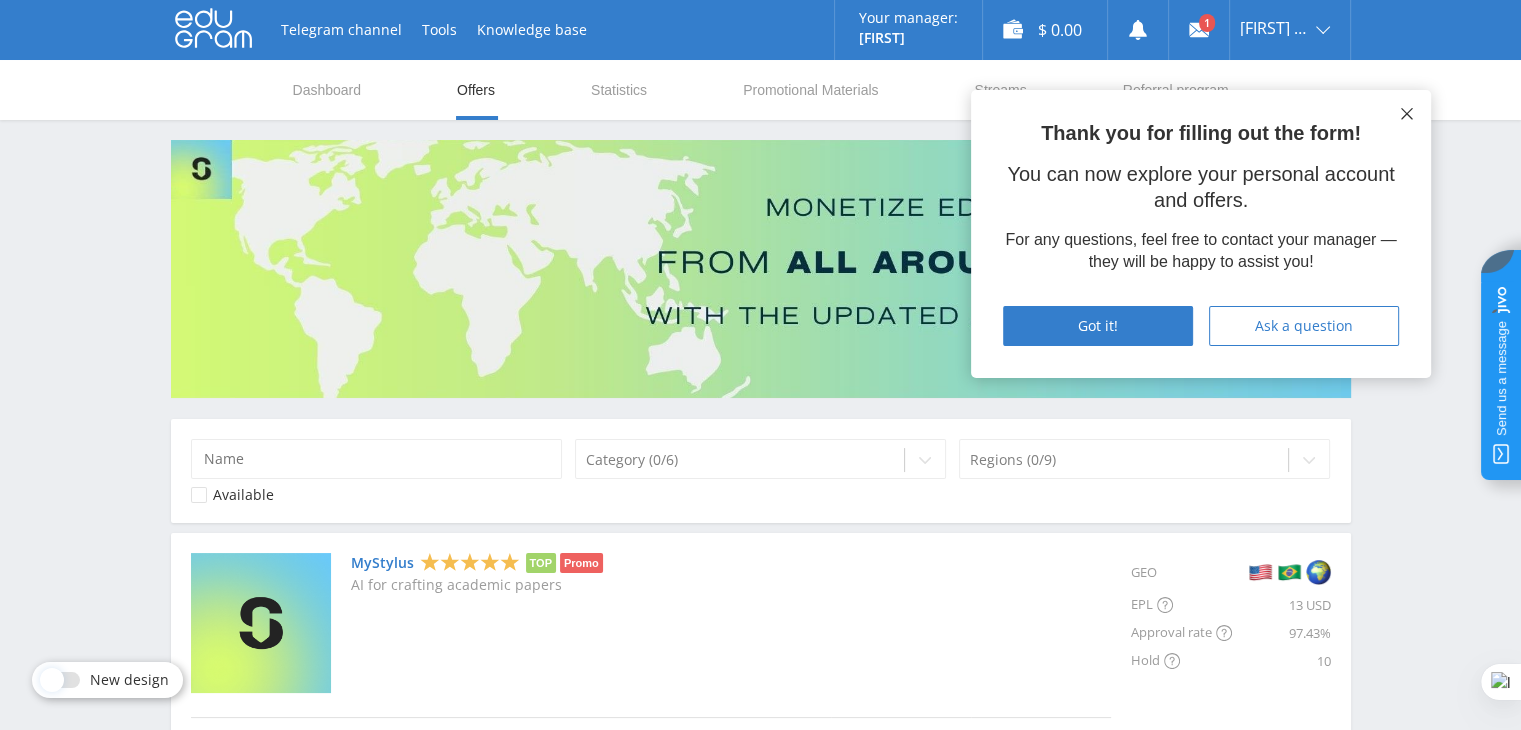 click 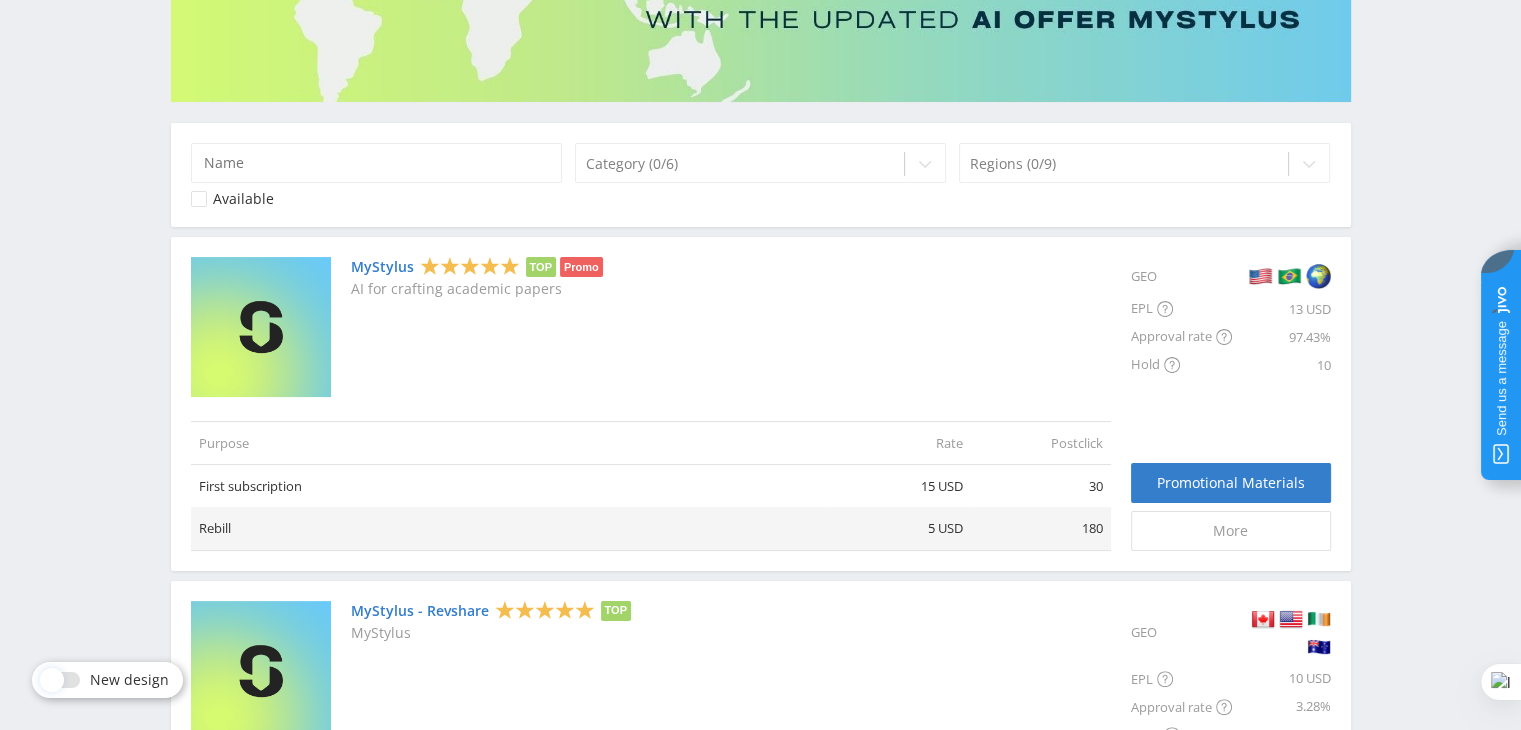 scroll, scrollTop: 300, scrollLeft: 0, axis: vertical 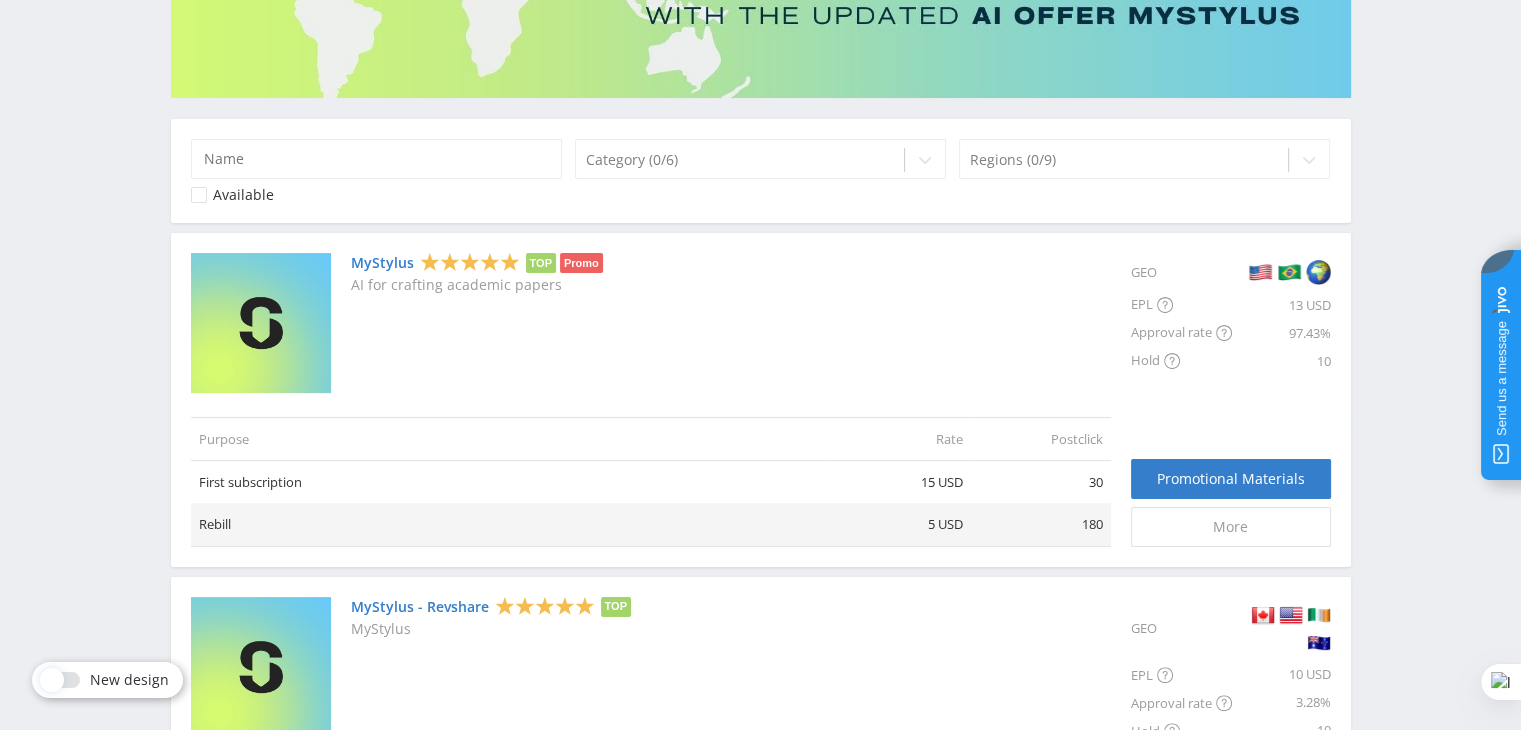 click at bounding box center [199, 195] 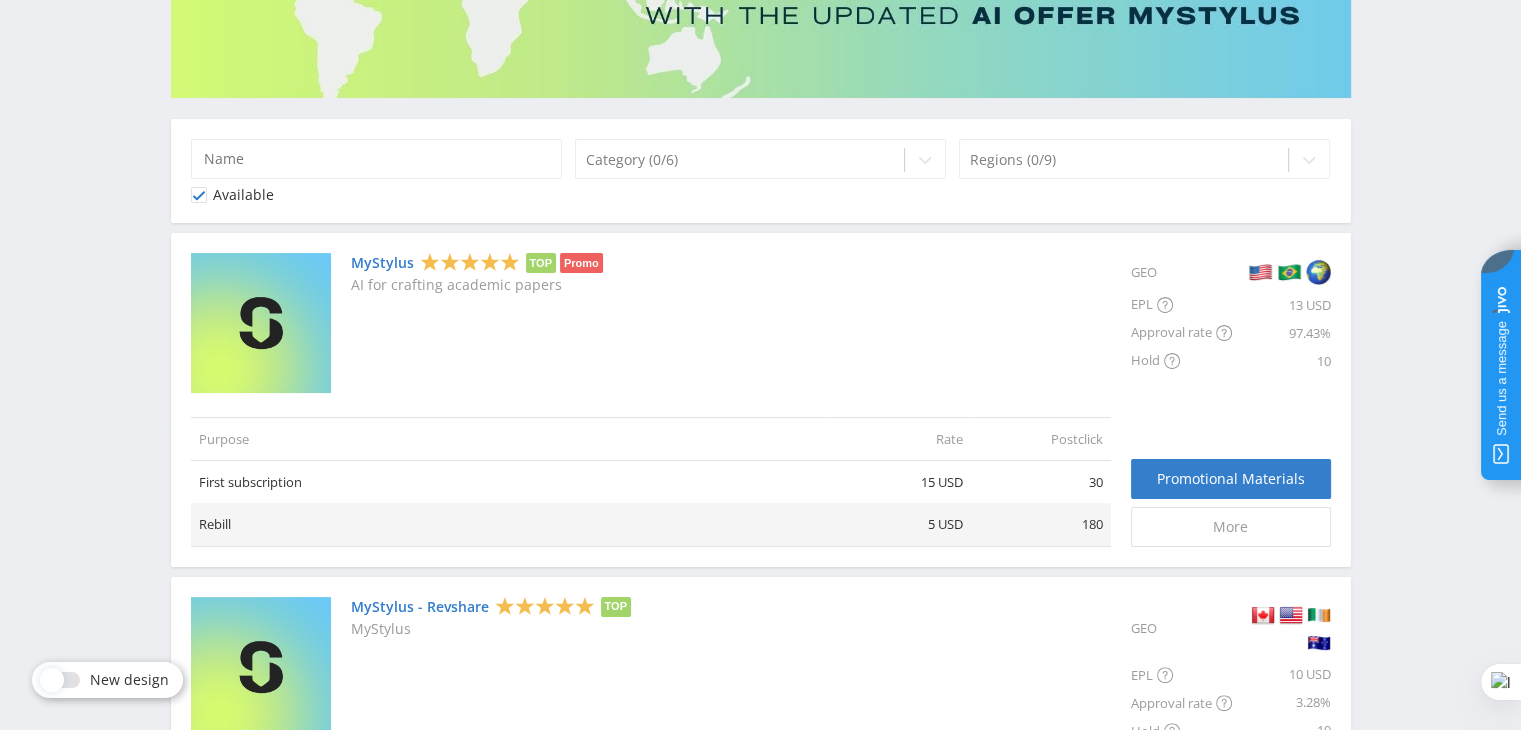 click 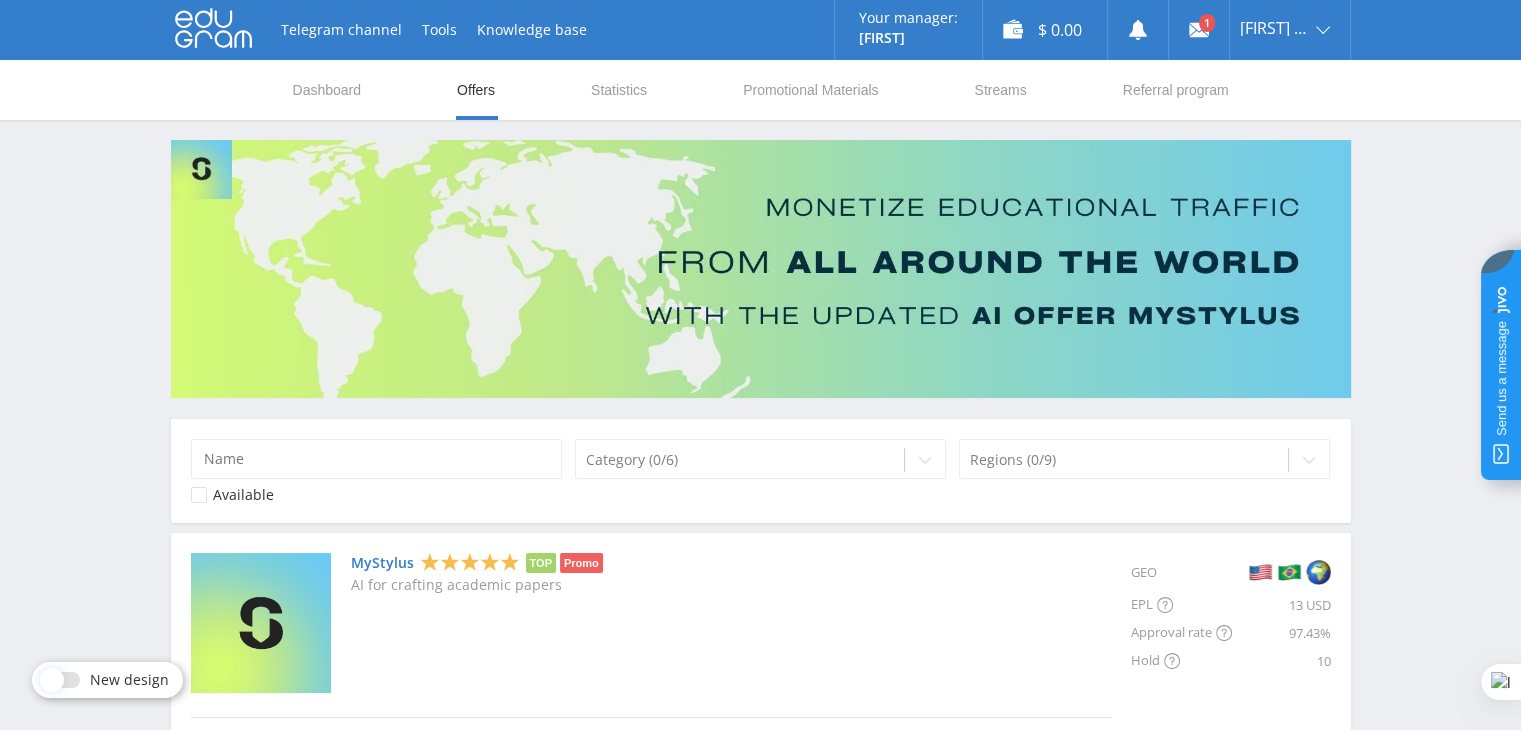 scroll, scrollTop: 0, scrollLeft: 0, axis: both 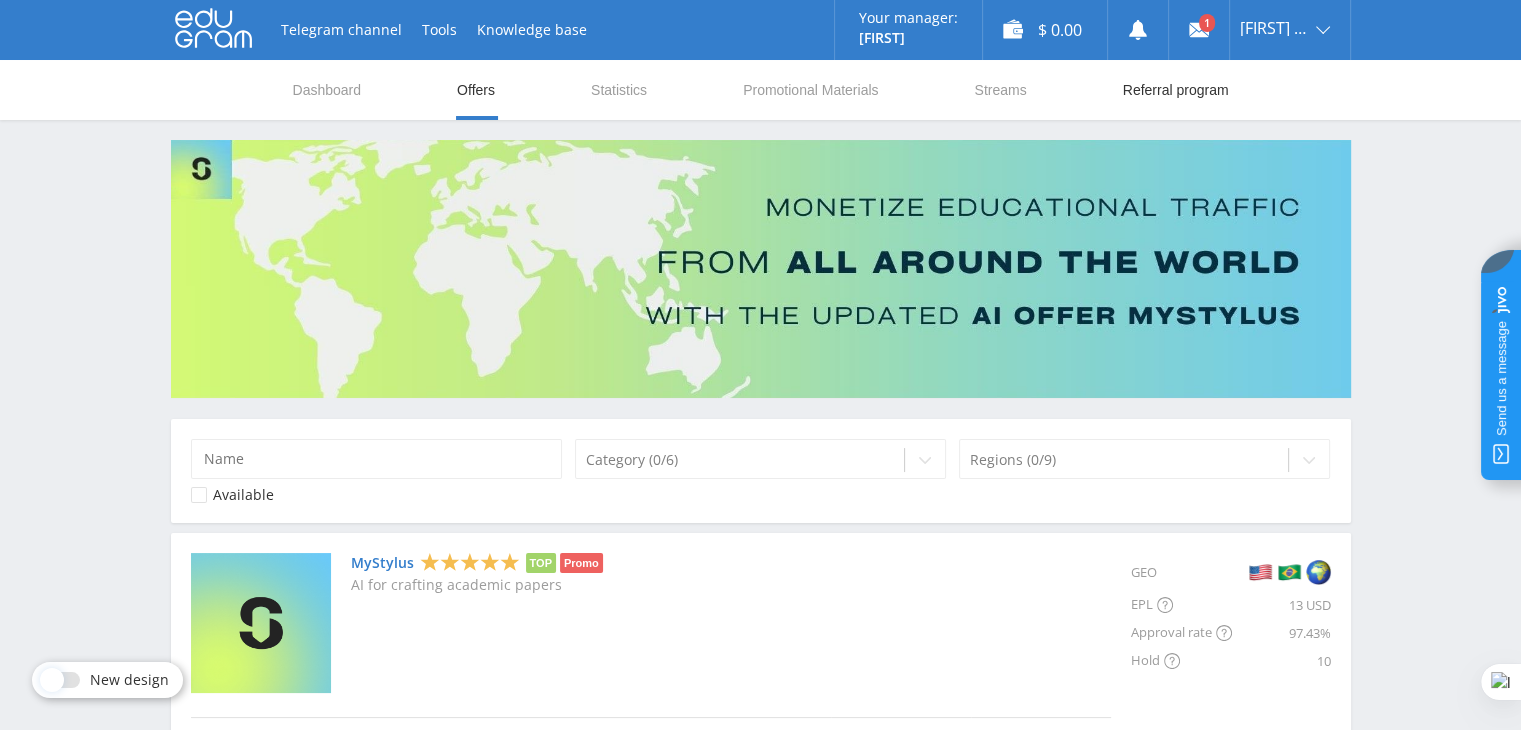click on "Referral program" at bounding box center (1176, 90) 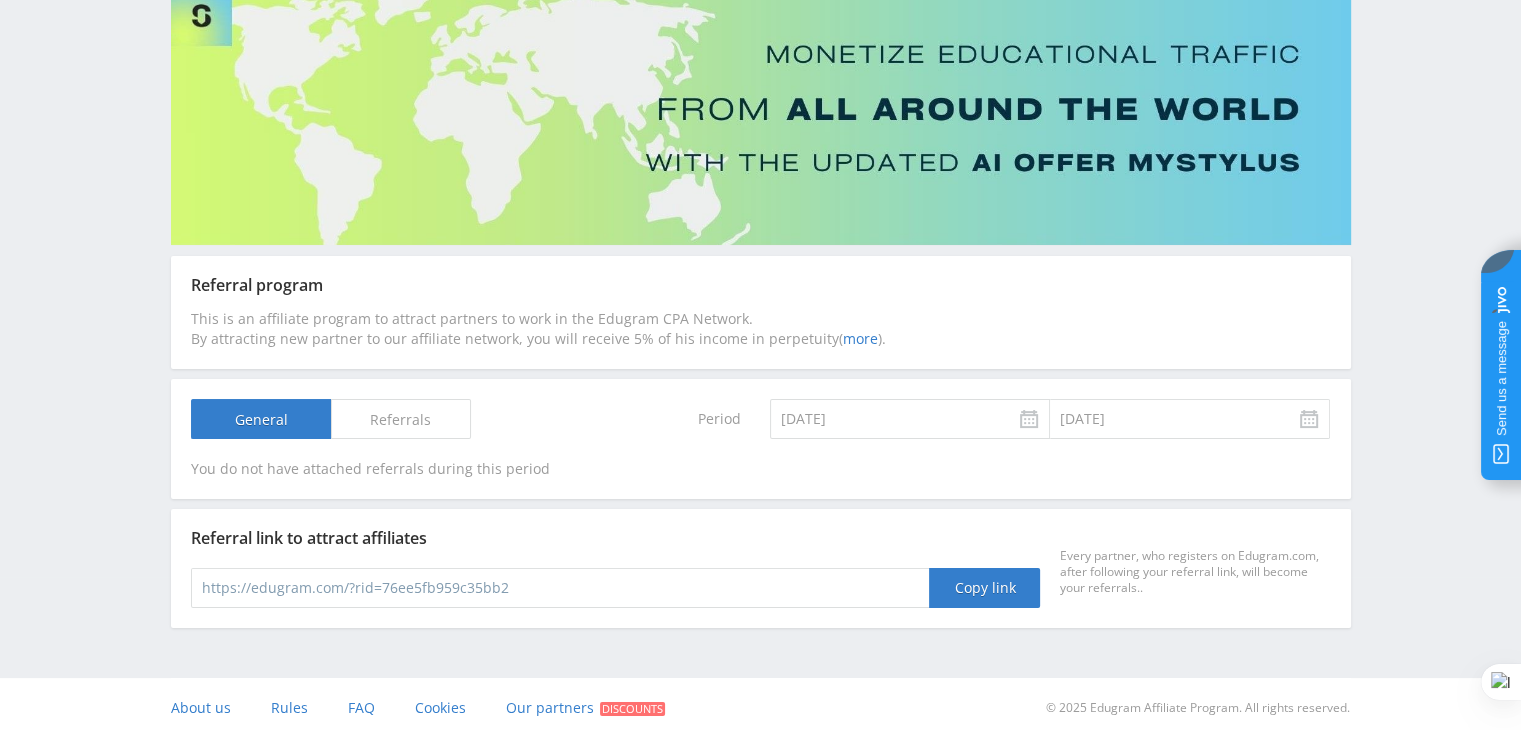 scroll, scrollTop: 160, scrollLeft: 0, axis: vertical 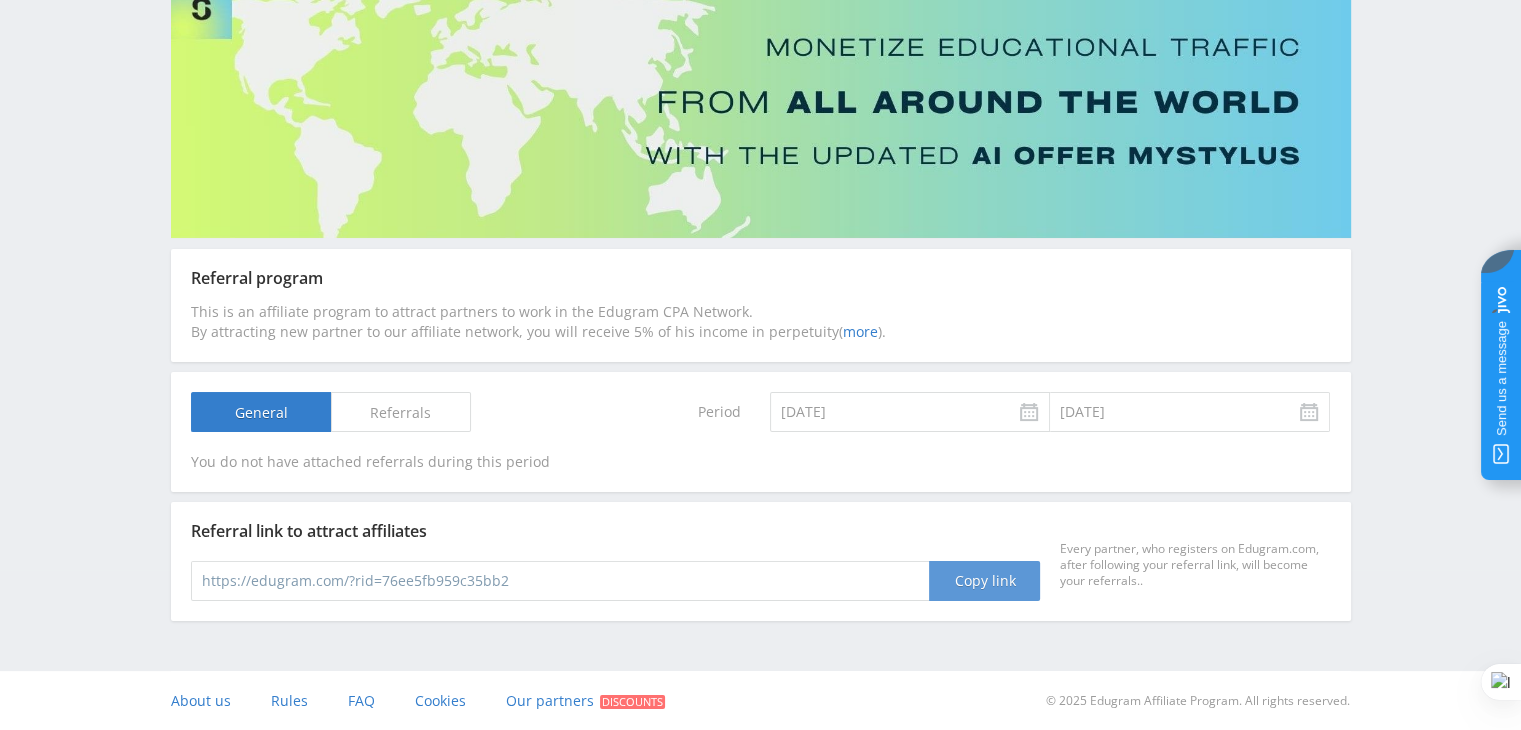 click on "Copy link" at bounding box center [984, 581] 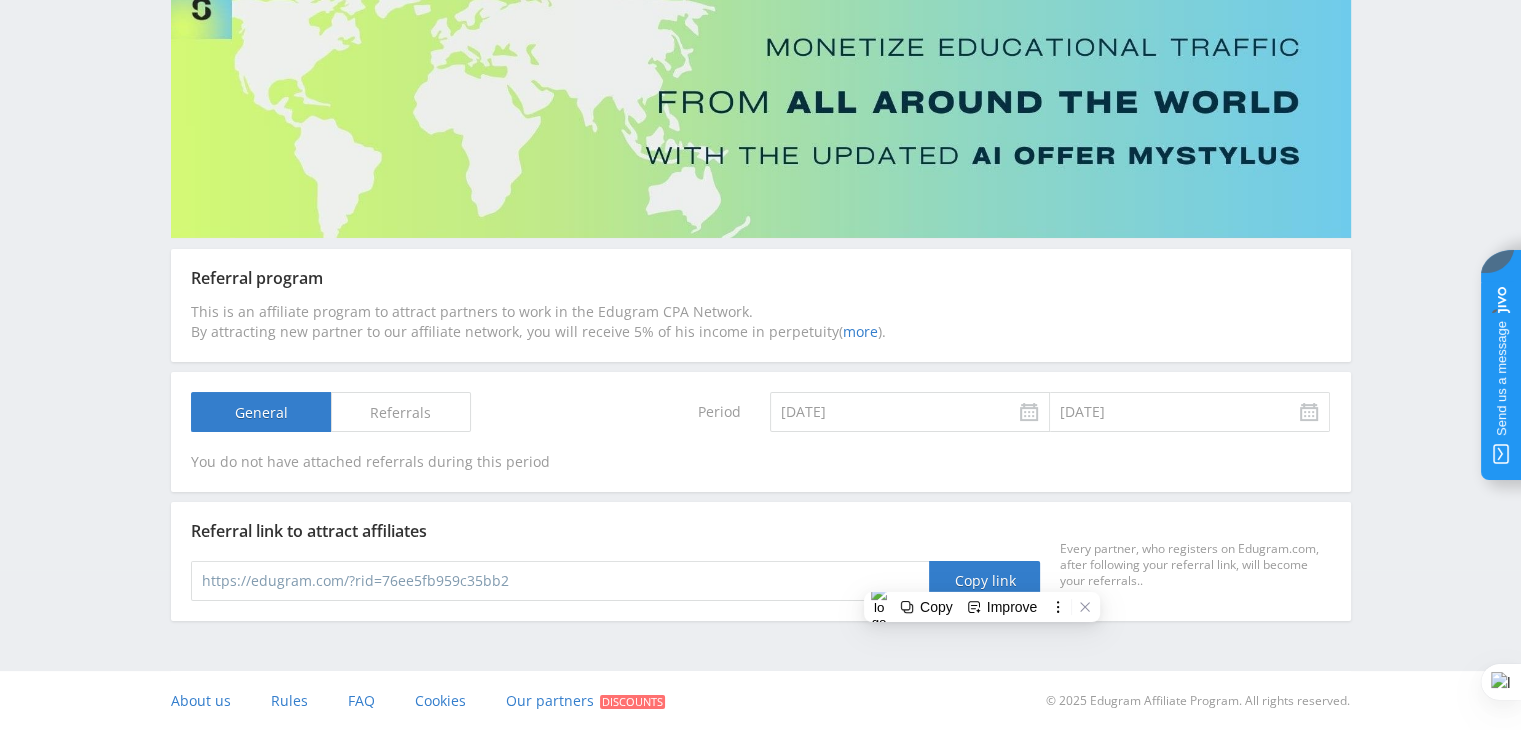 click on "Referrals" at bounding box center (401, 412) 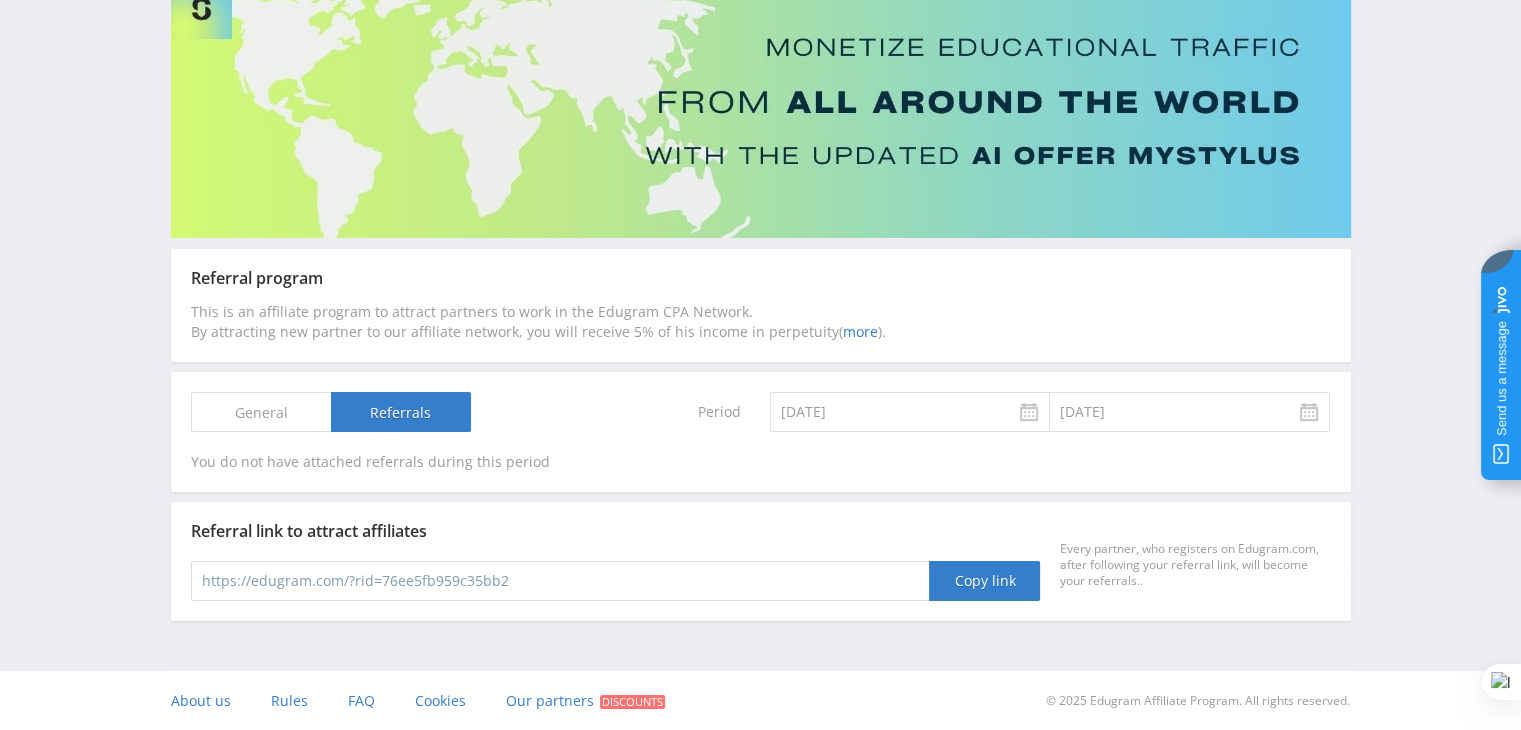 click on "General" at bounding box center [261, 412] 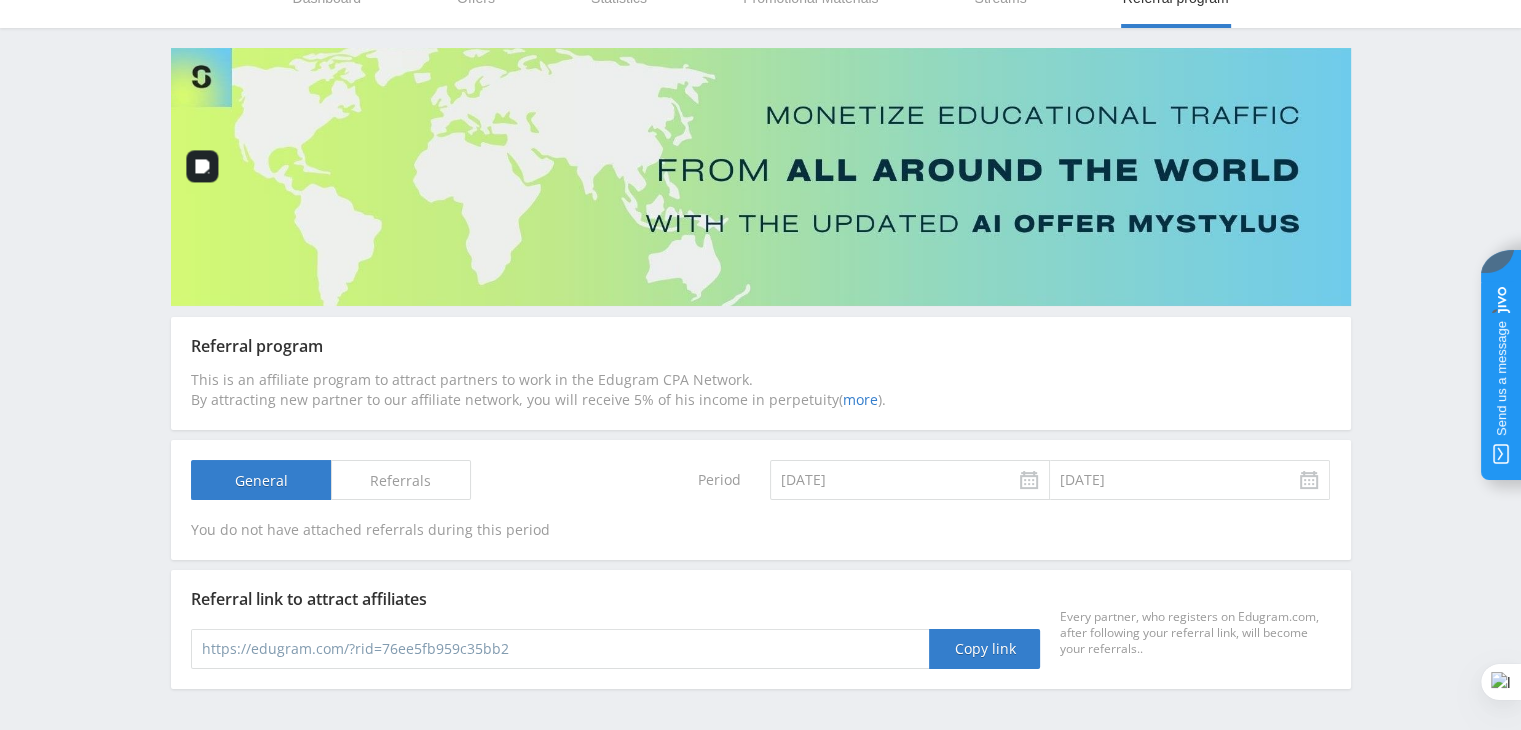 scroll, scrollTop: 0, scrollLeft: 0, axis: both 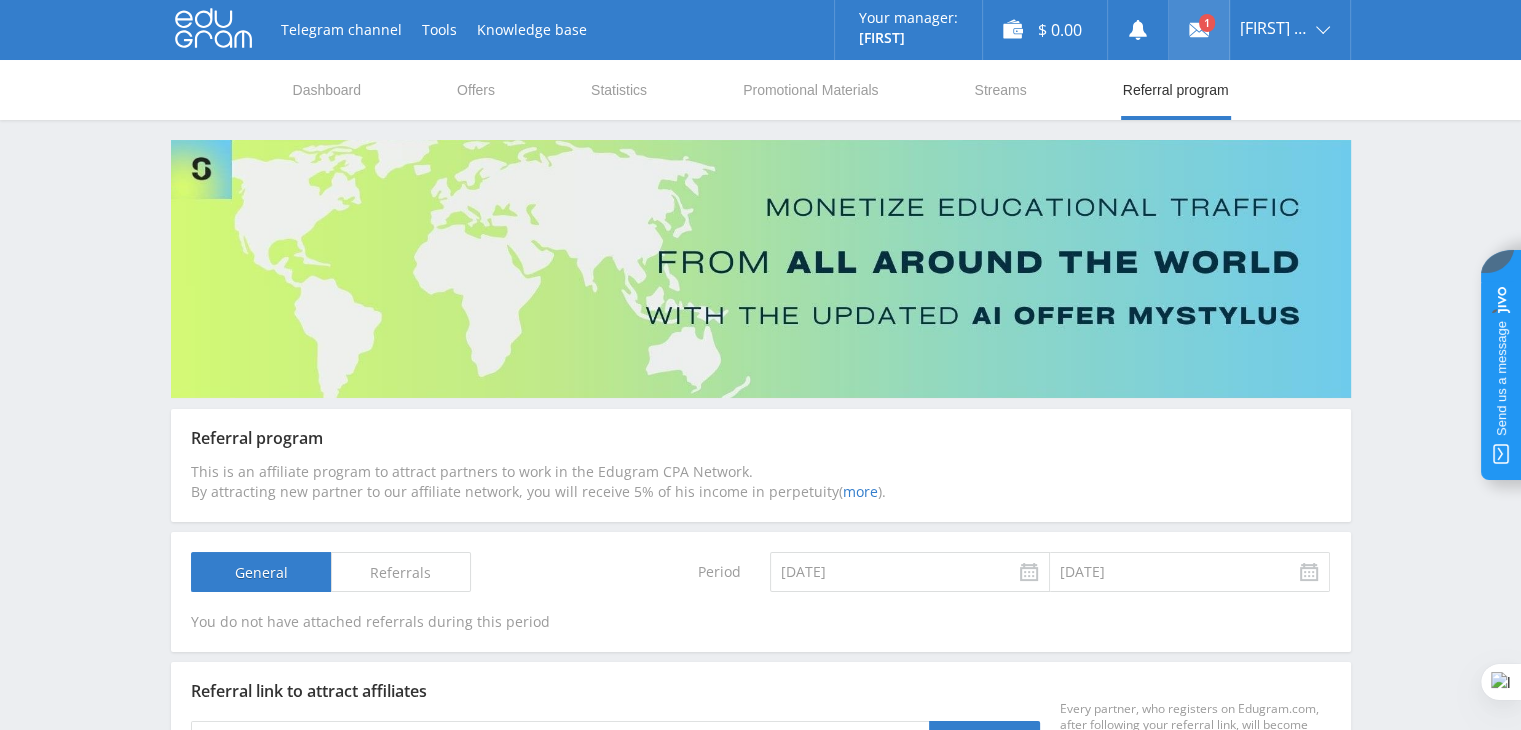 click 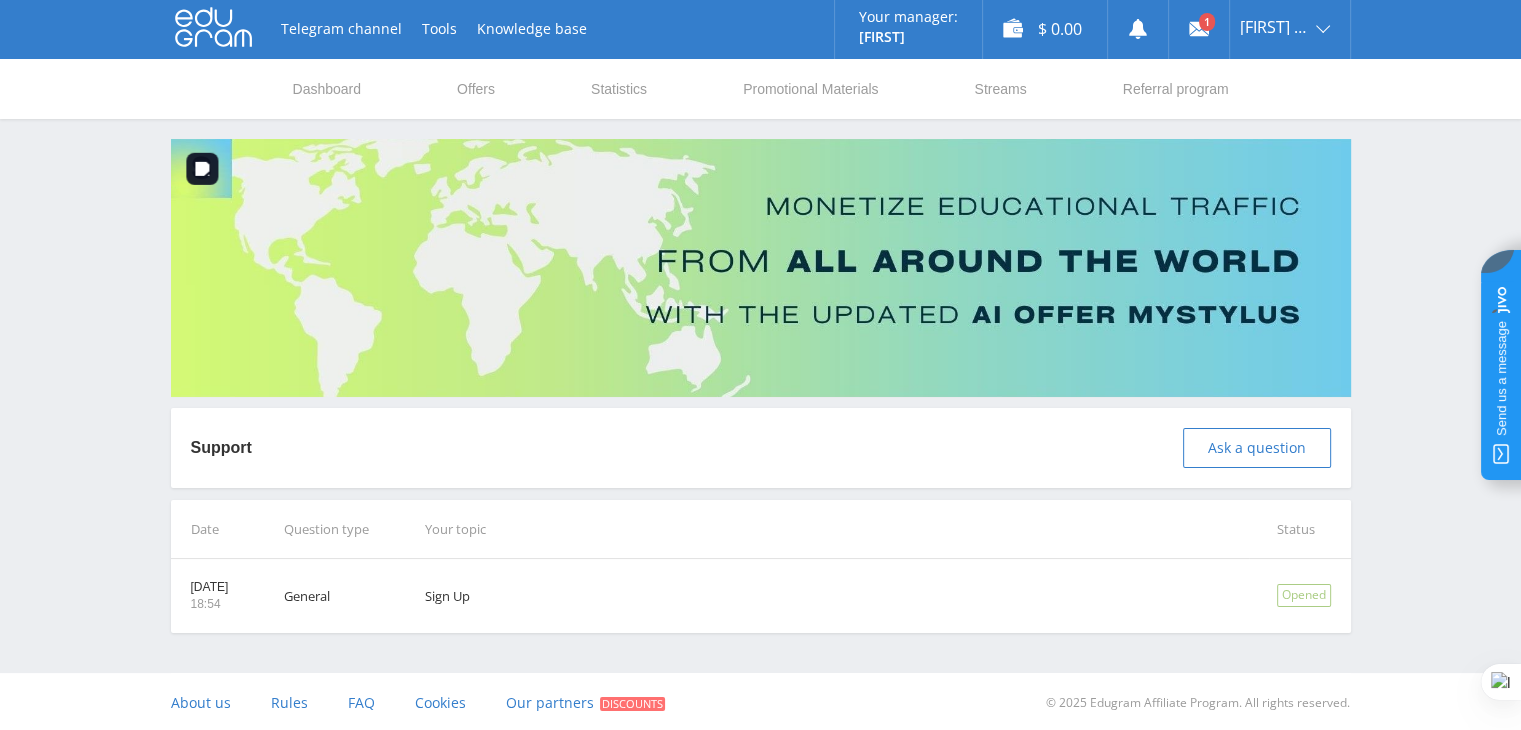 scroll, scrollTop: 0, scrollLeft: 0, axis: both 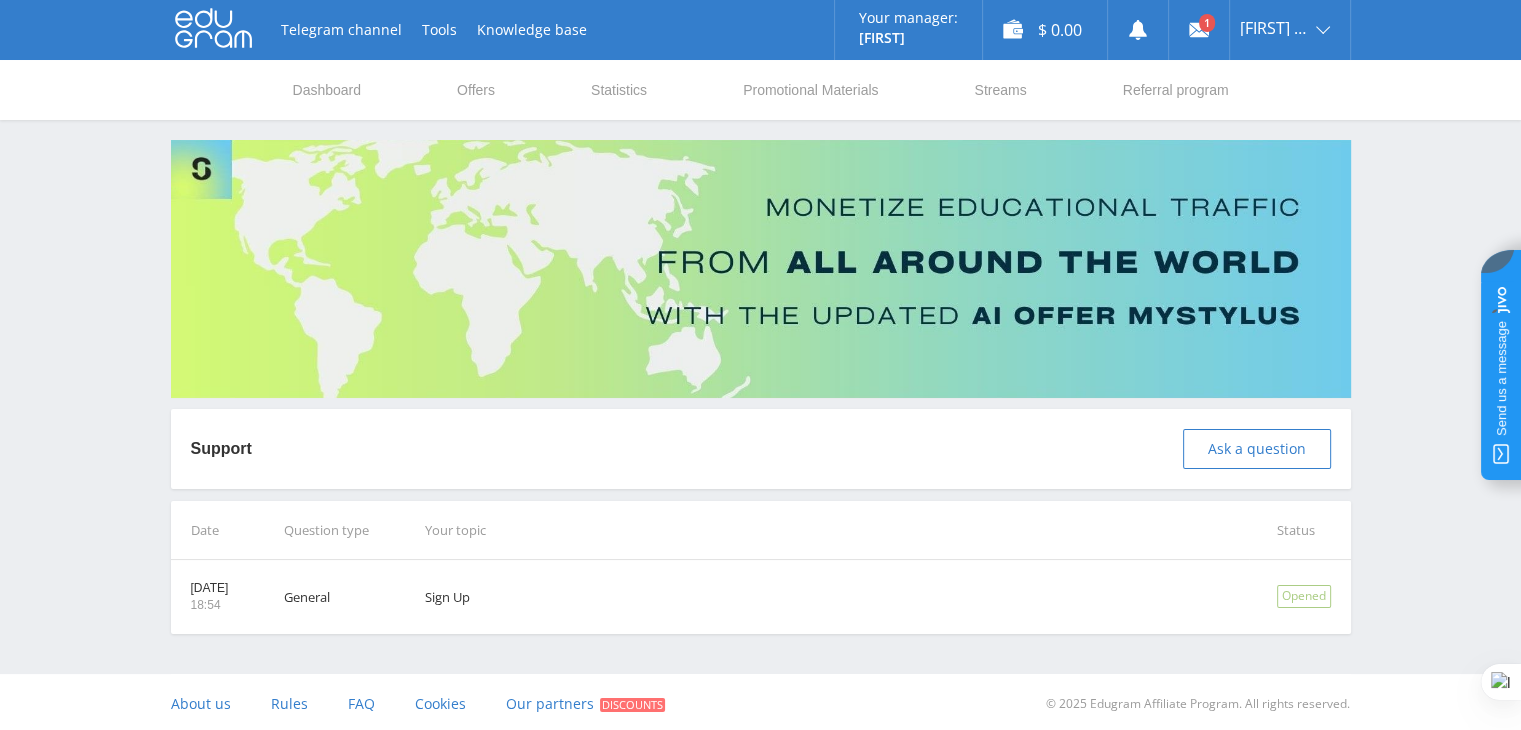 click on "Telegram channel Tools Knowledge base
Your manager:
[FIRST]
[FIRST]
Online
@edugram_support
Ask your manager
$ 0.00
[FIRST] [LAST]
My Profile
Payments
Exit
Dashboard Offers Statistics Promotional Materials Streams Referral program
Support Ask a question Date Question type Your topic Status 08.05.2025 18:54 General Sign Up" at bounding box center [760, 367] 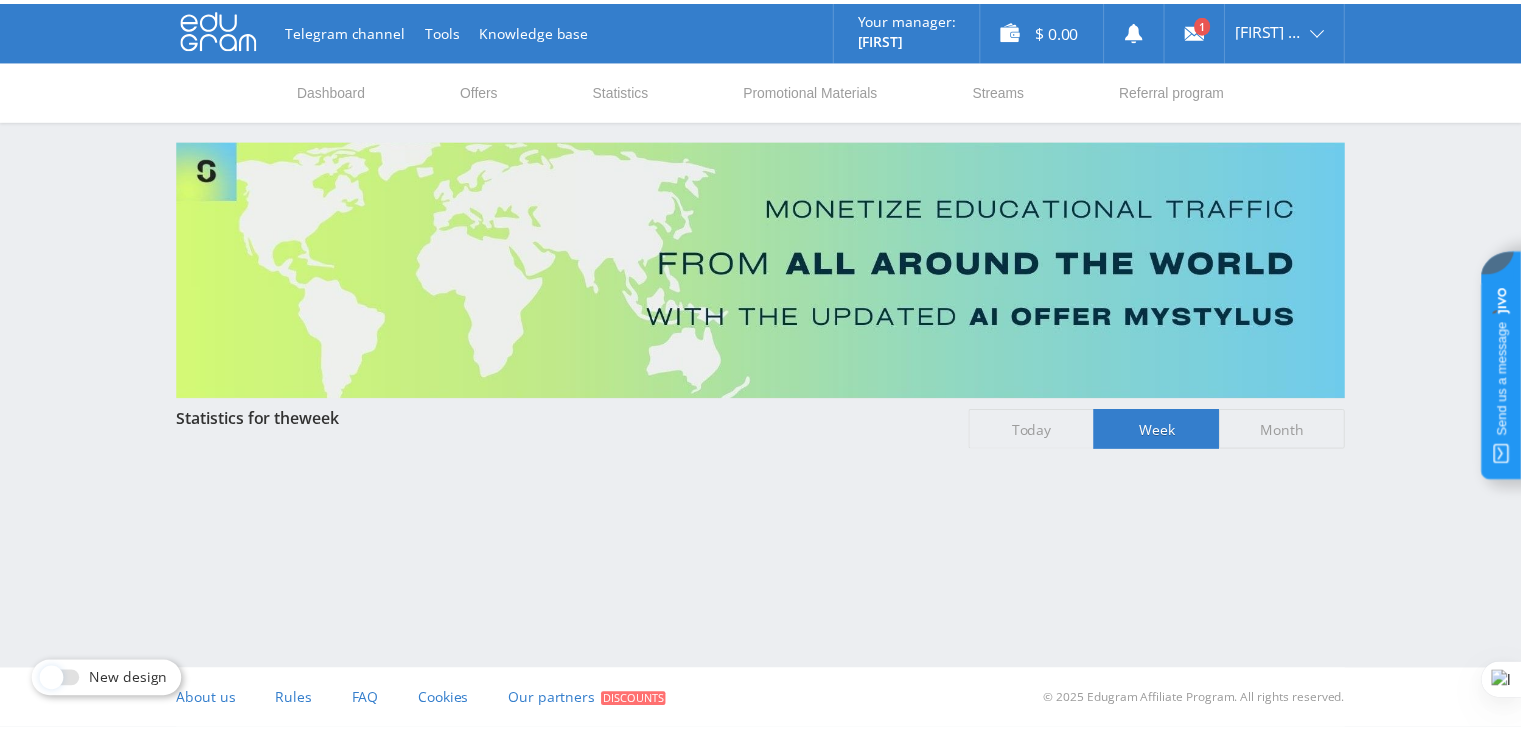 scroll, scrollTop: 0, scrollLeft: 0, axis: both 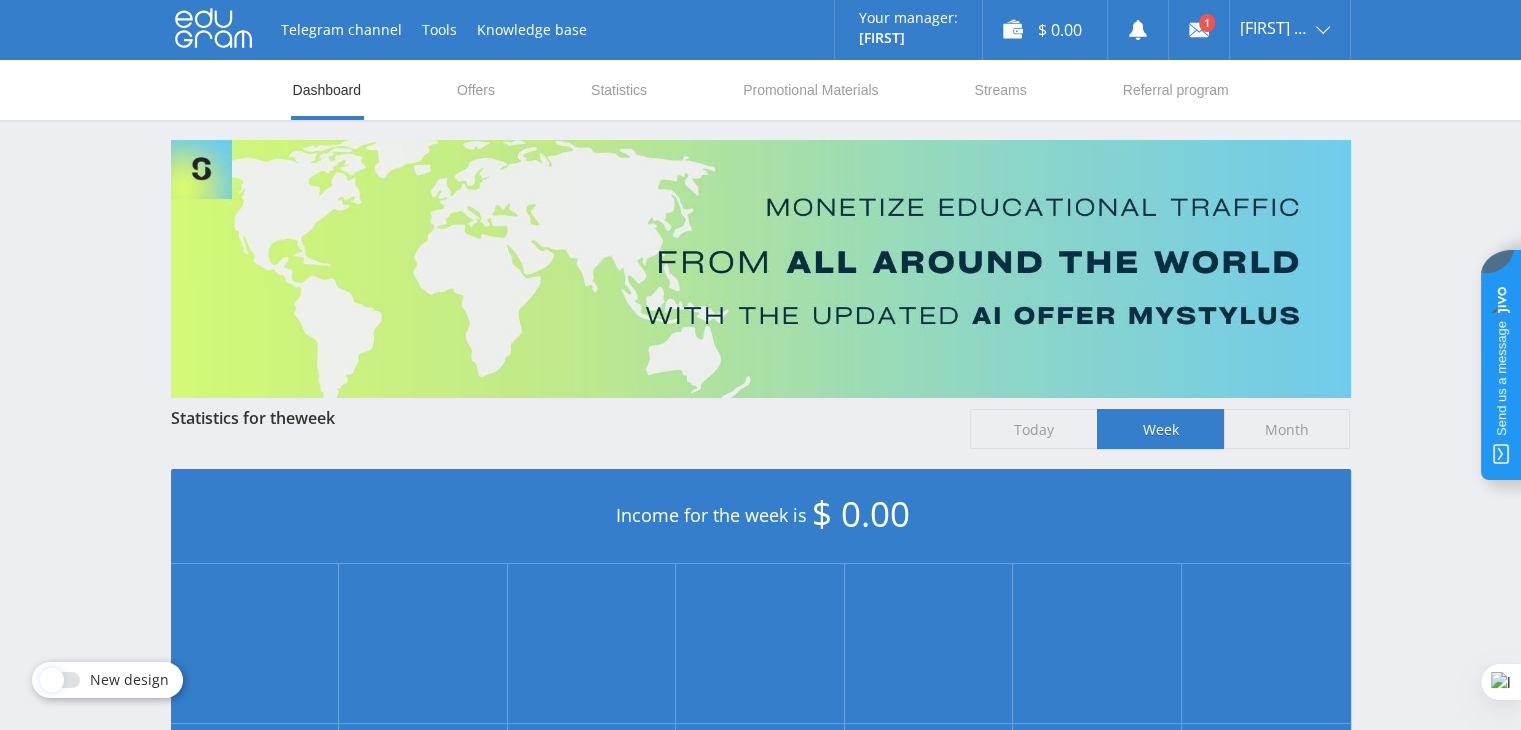 click on "Telegram channel Tools Knowledge base
Your manager:
[FIRST]
[FIRST]
Online
@[USERNAME]
Ask your manager
$ 0.00
[FIRST] [LAST]
My Profile
Payments
Exit
Dashboard Offers Statistics Promotional Materials Streams Referral program
Statistics for the  week
Today" at bounding box center [760, 593] 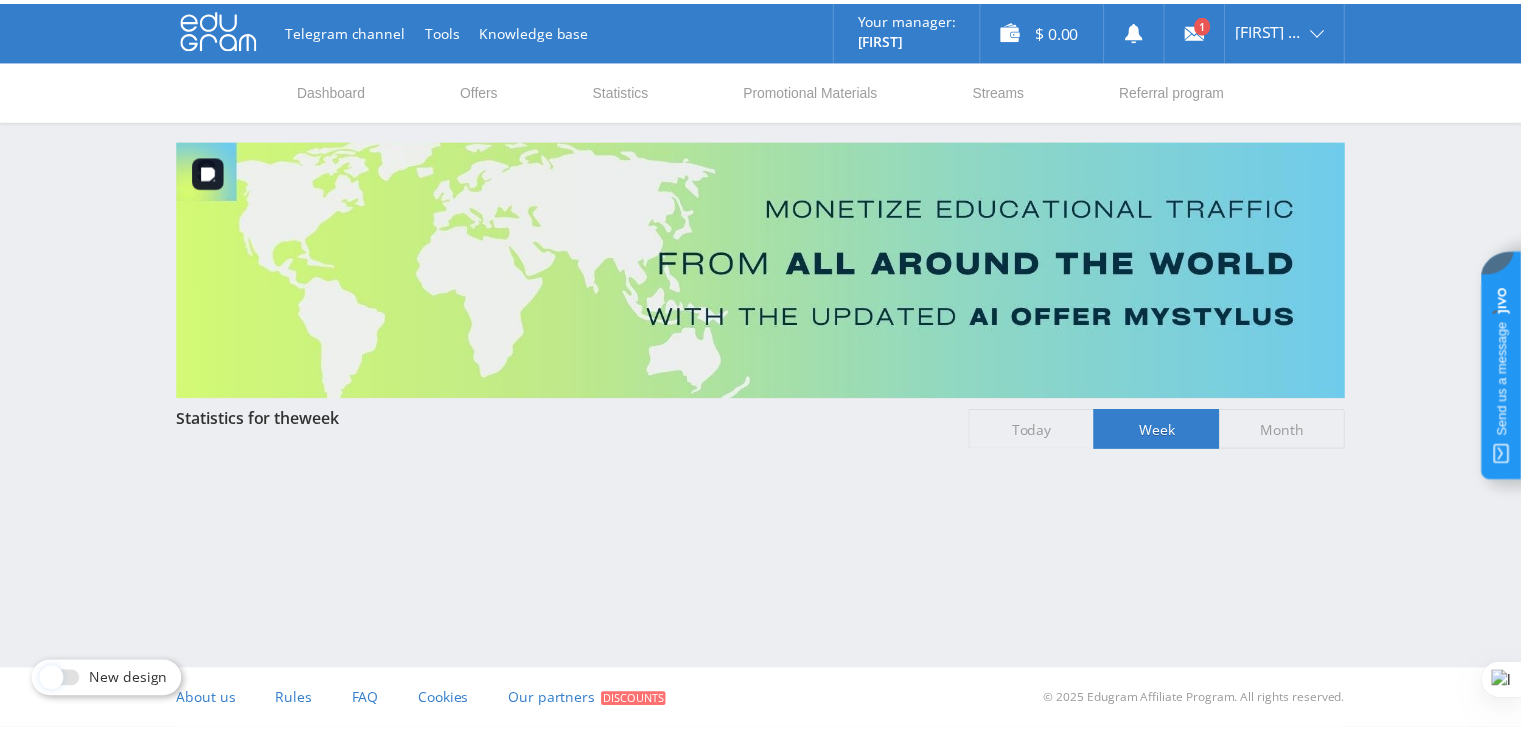 scroll, scrollTop: 0, scrollLeft: 0, axis: both 